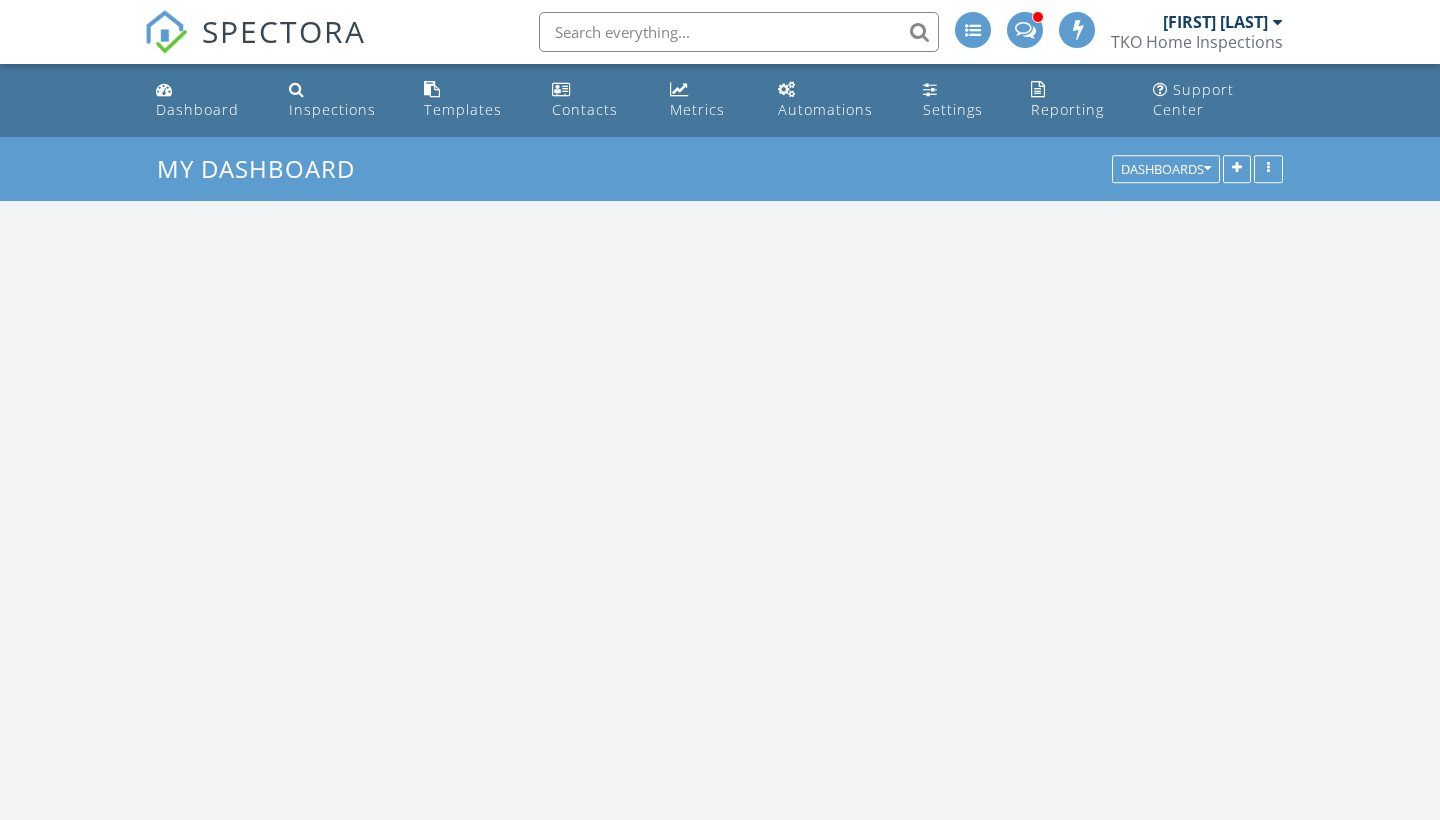 scroll, scrollTop: 0, scrollLeft: 0, axis: both 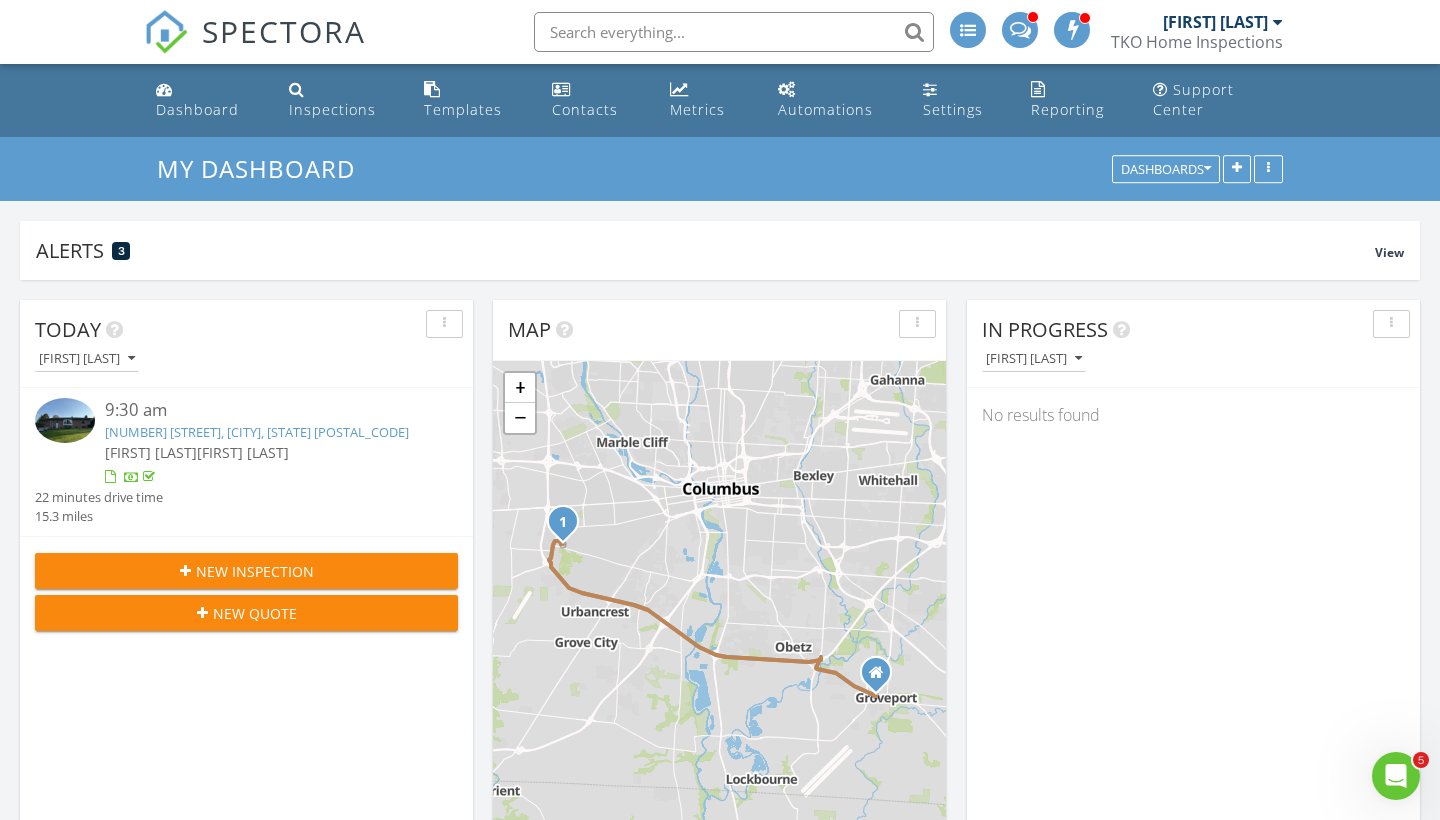 click on "New Inspection" at bounding box center [255, 571] 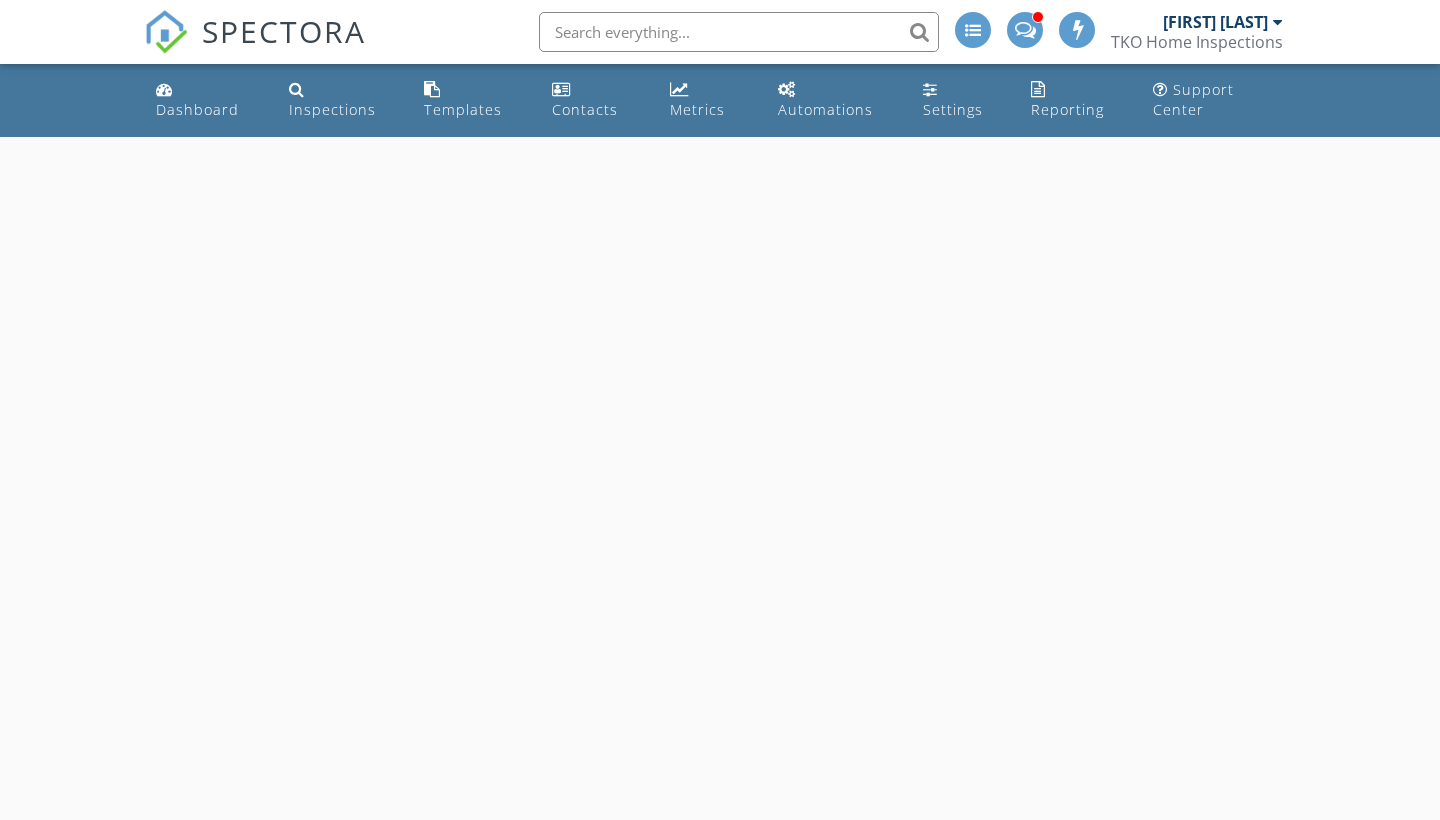 scroll, scrollTop: 0, scrollLeft: 0, axis: both 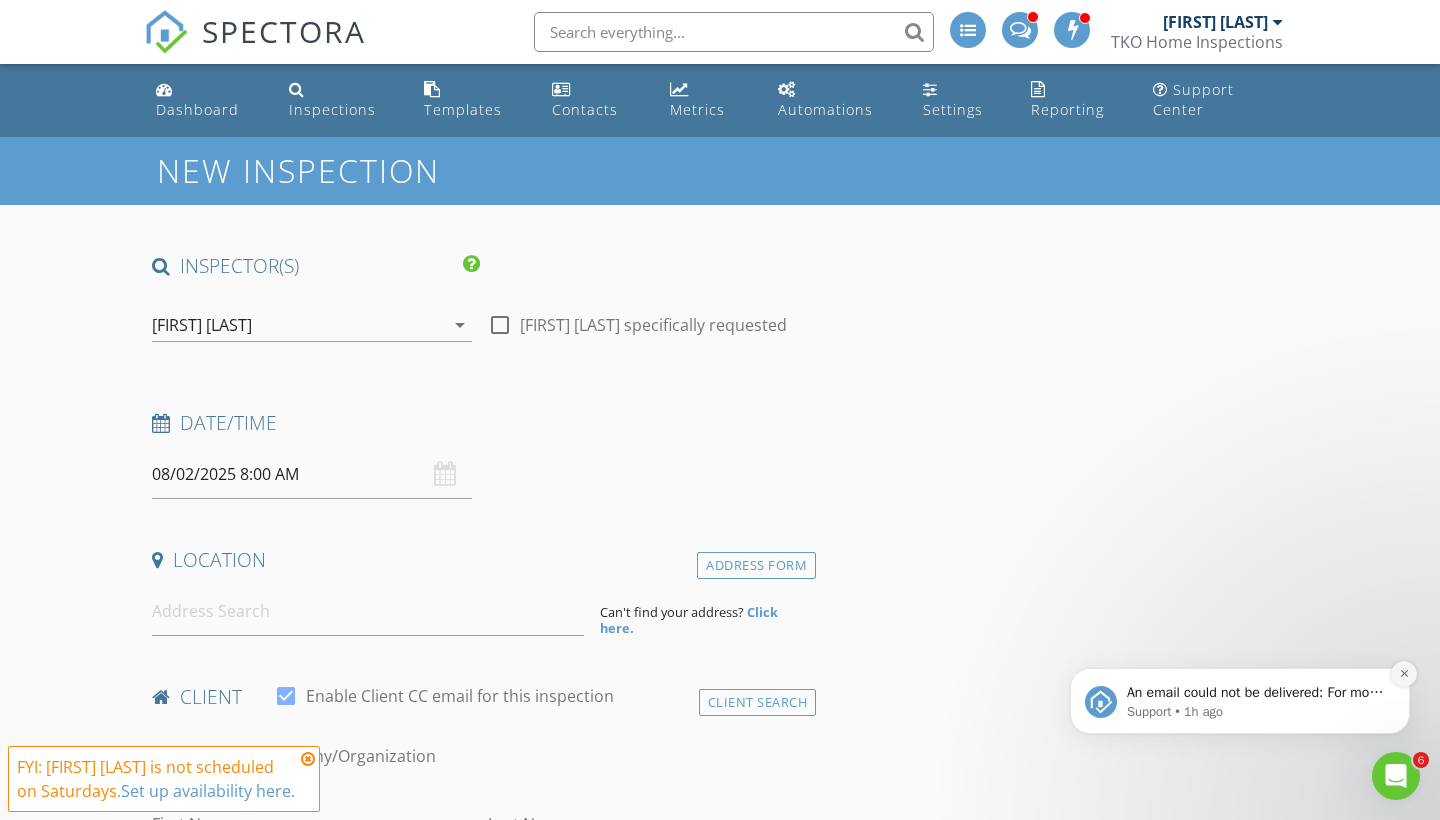 click 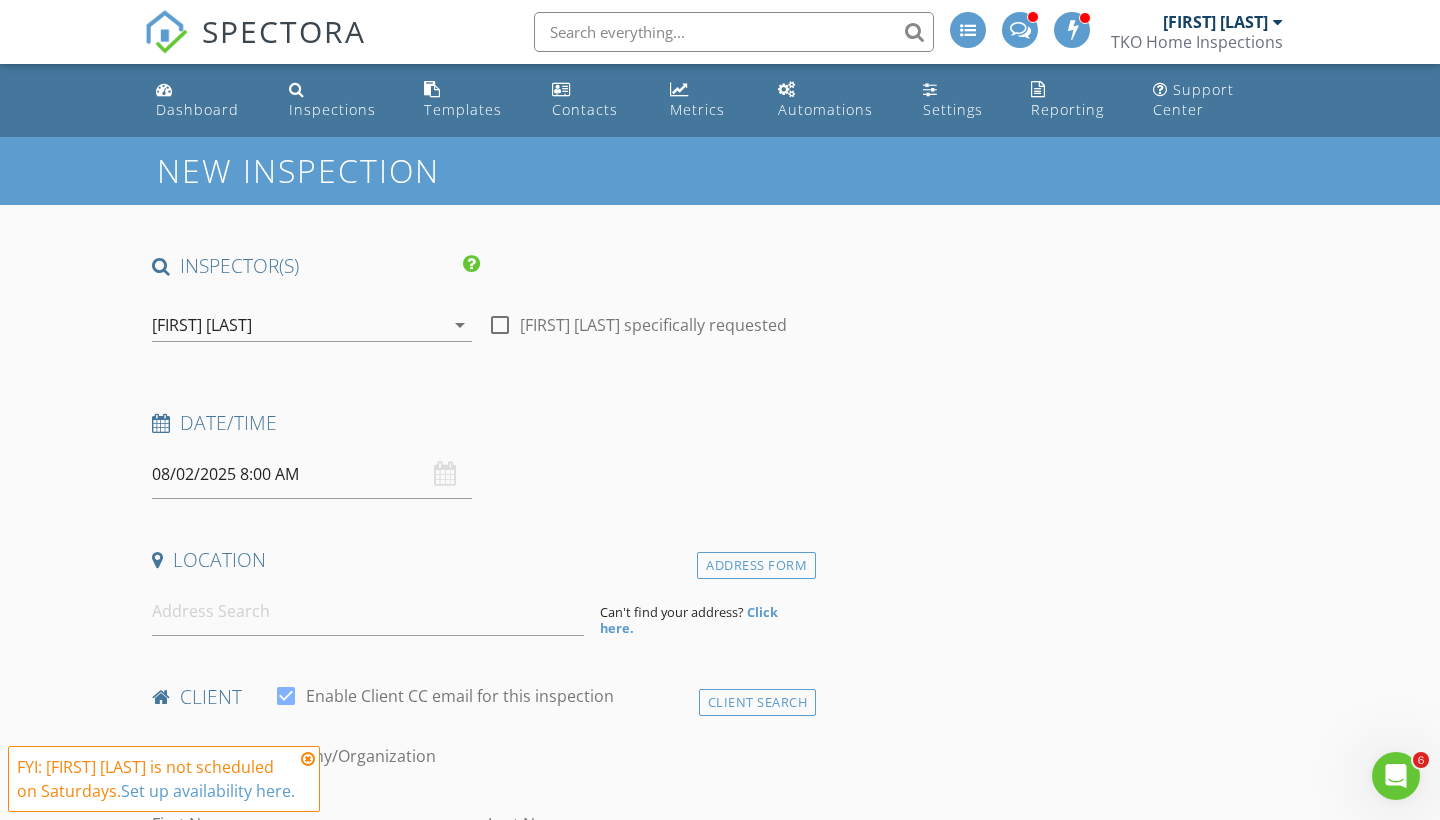 click on "08/02/2025 8:00 AM" at bounding box center (312, 474) 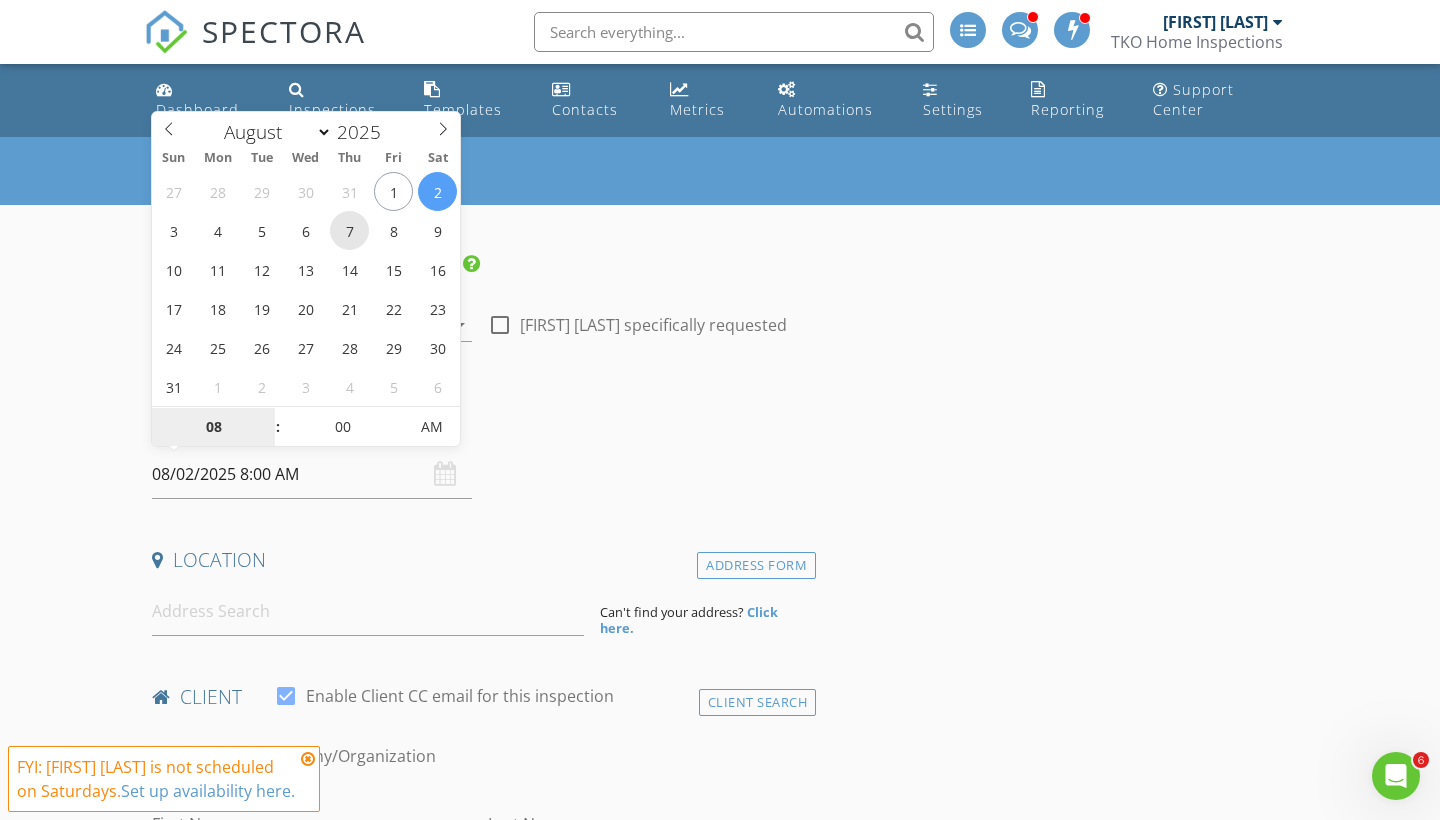 type on "08/07/2025 8:00 AM" 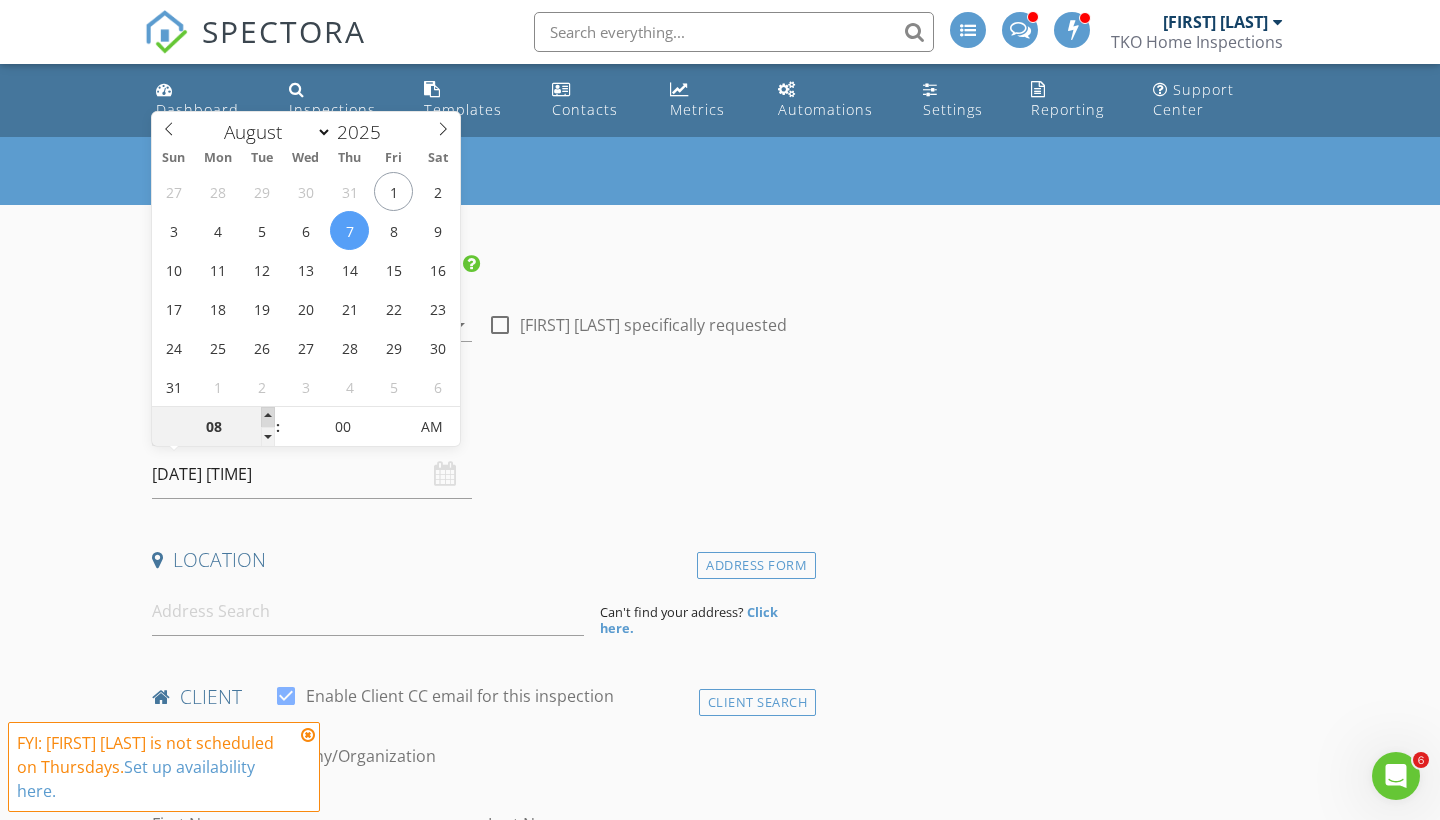 type on "09" 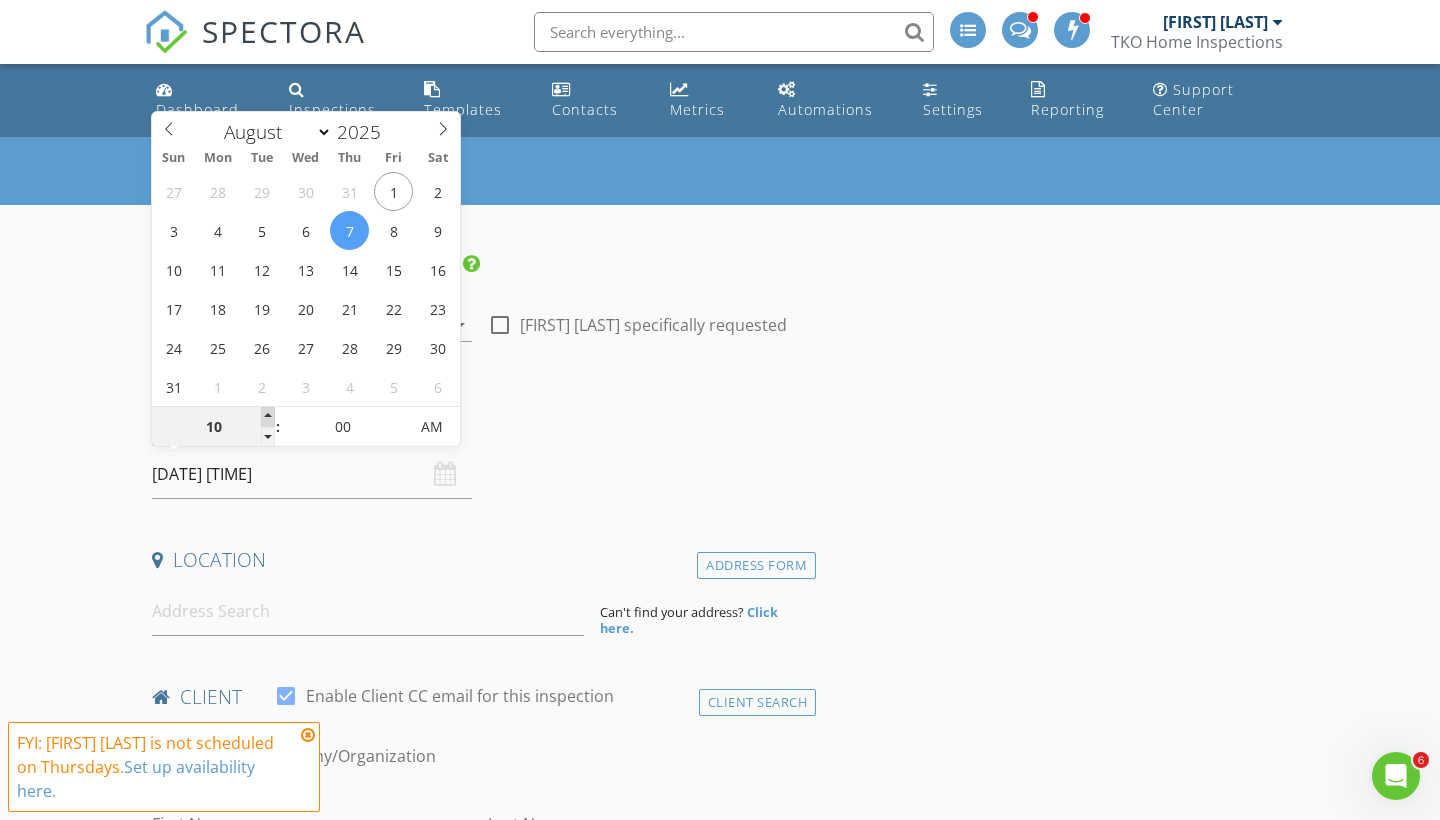 click at bounding box center [268, 417] 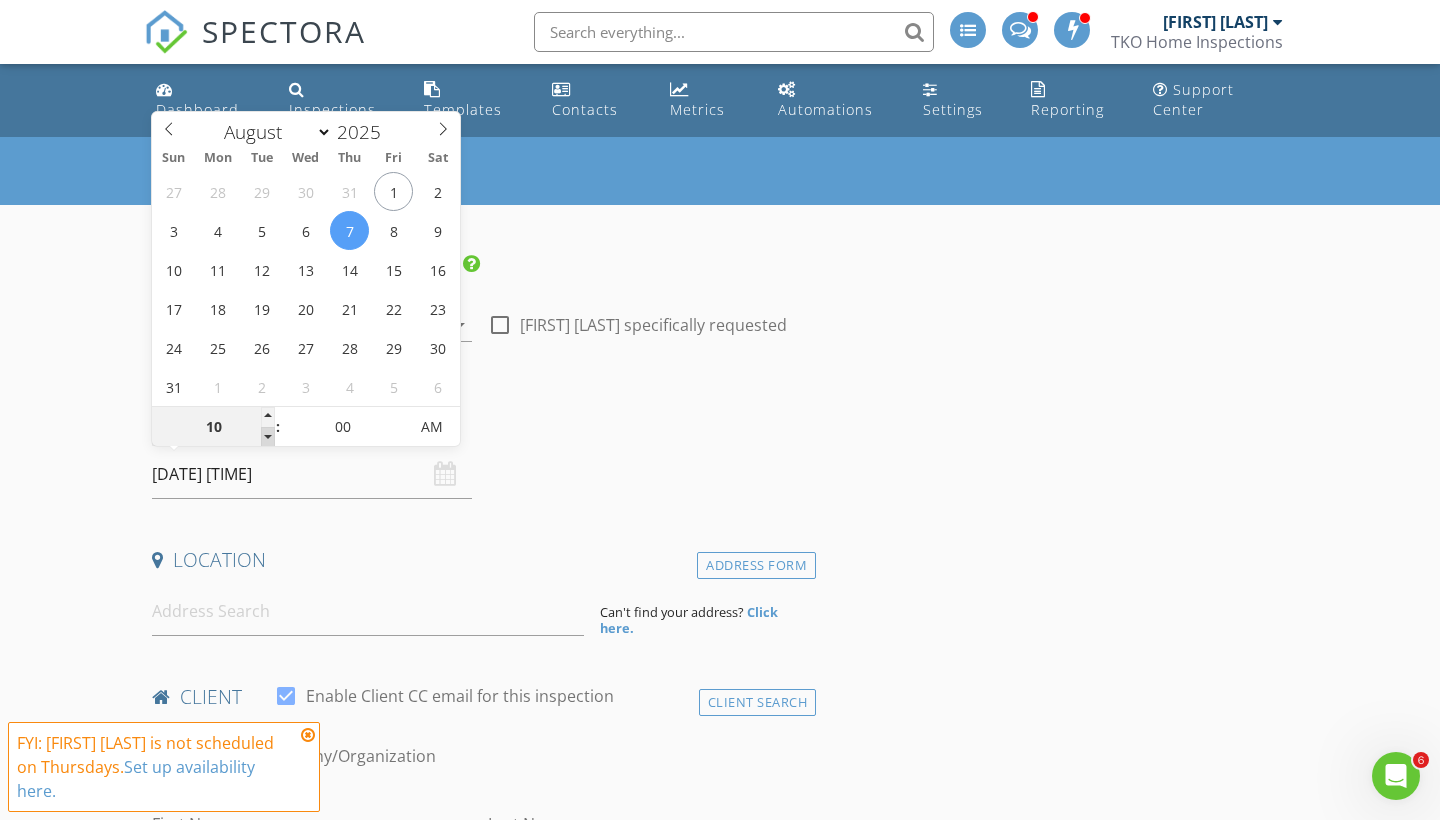 type on "09" 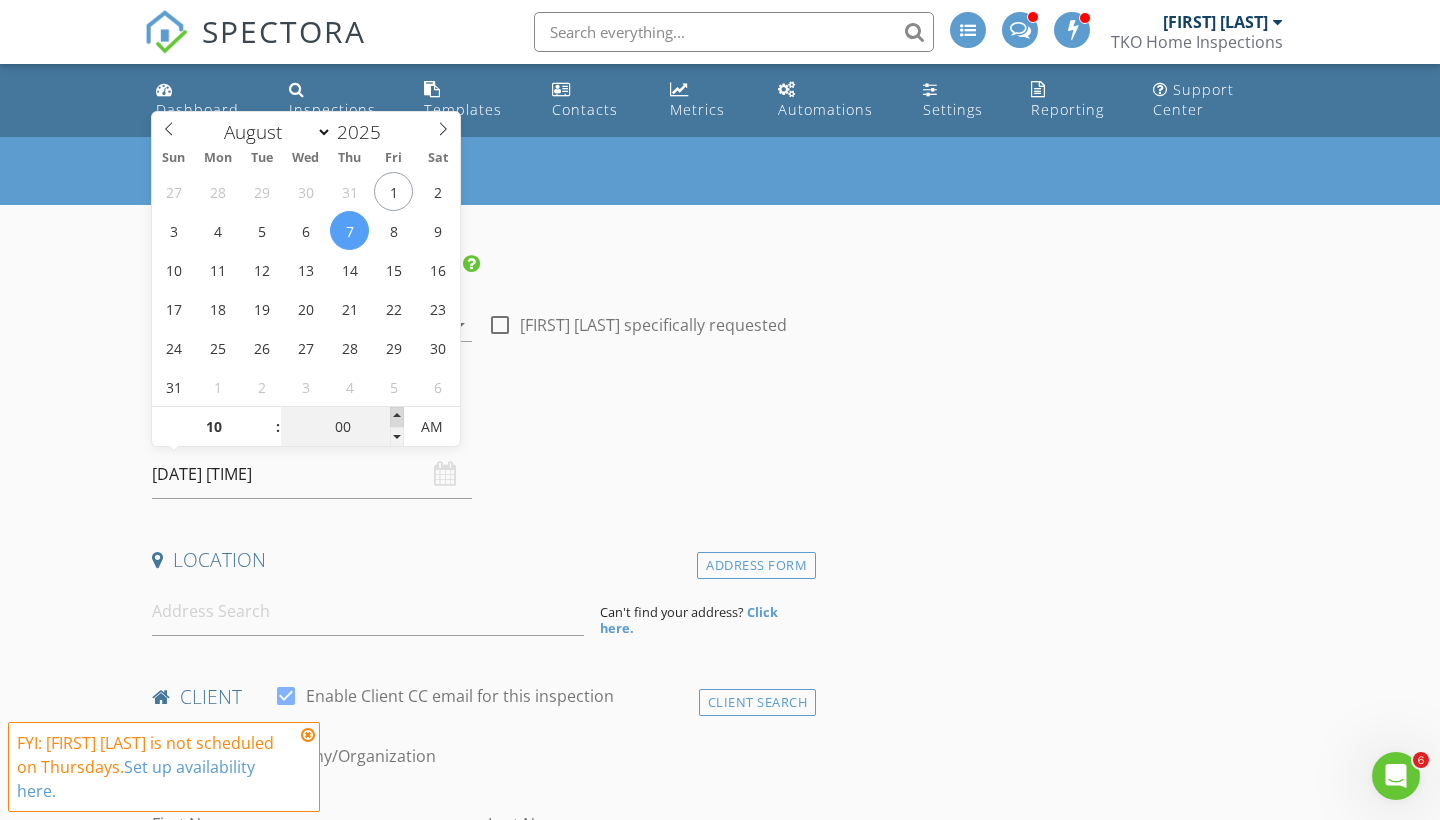 type on "05" 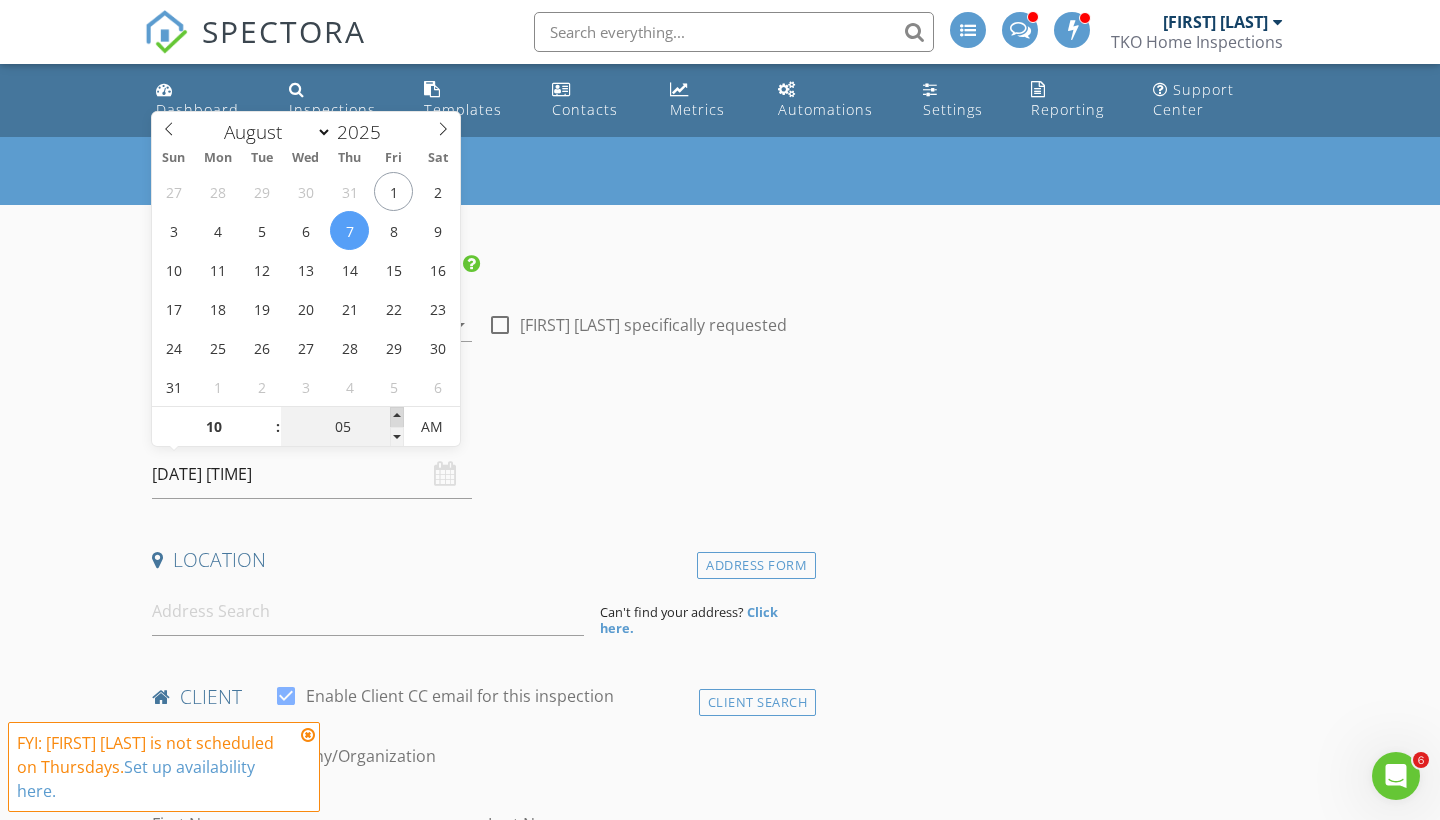 click at bounding box center (397, 417) 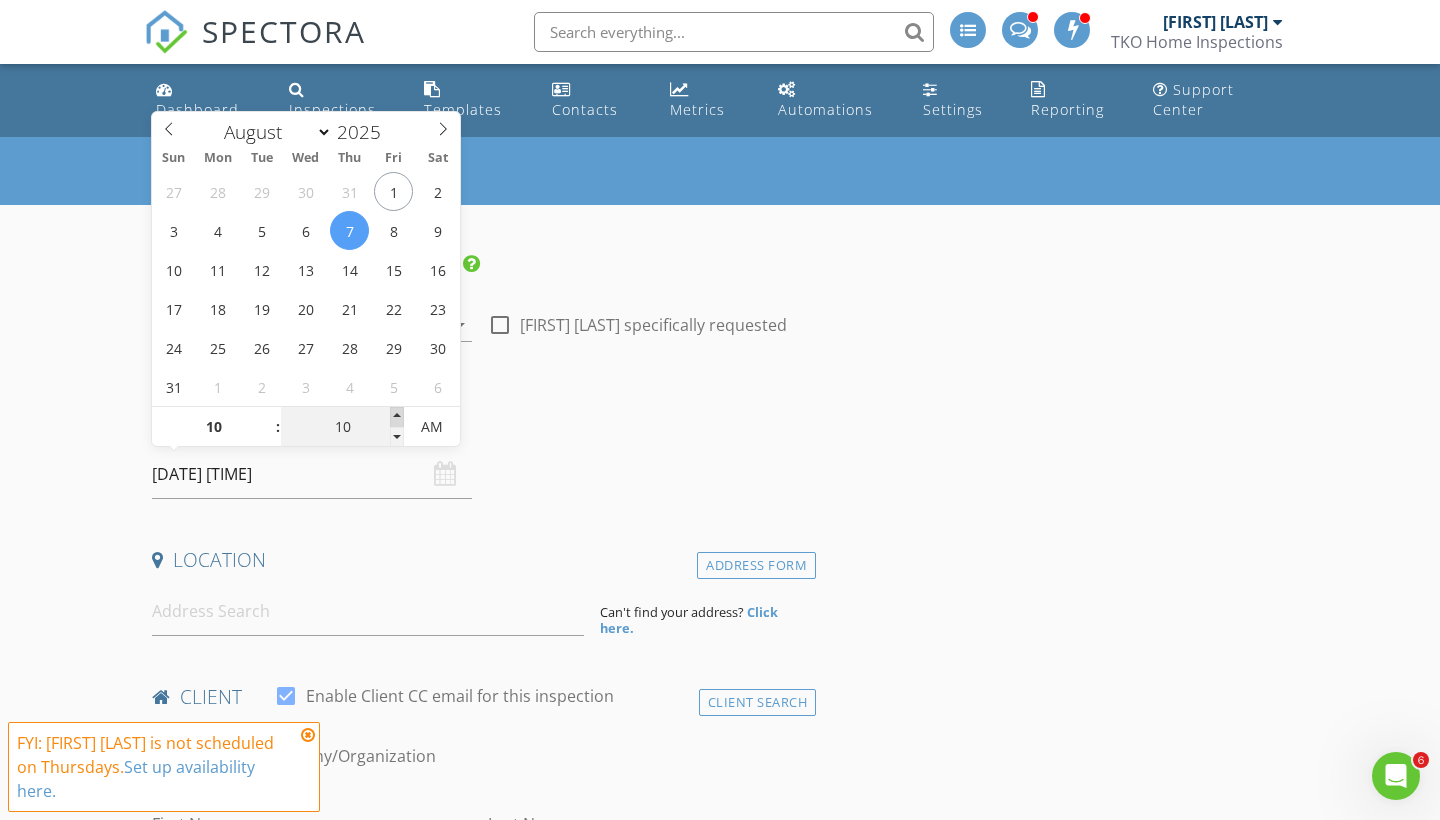 click at bounding box center [397, 417] 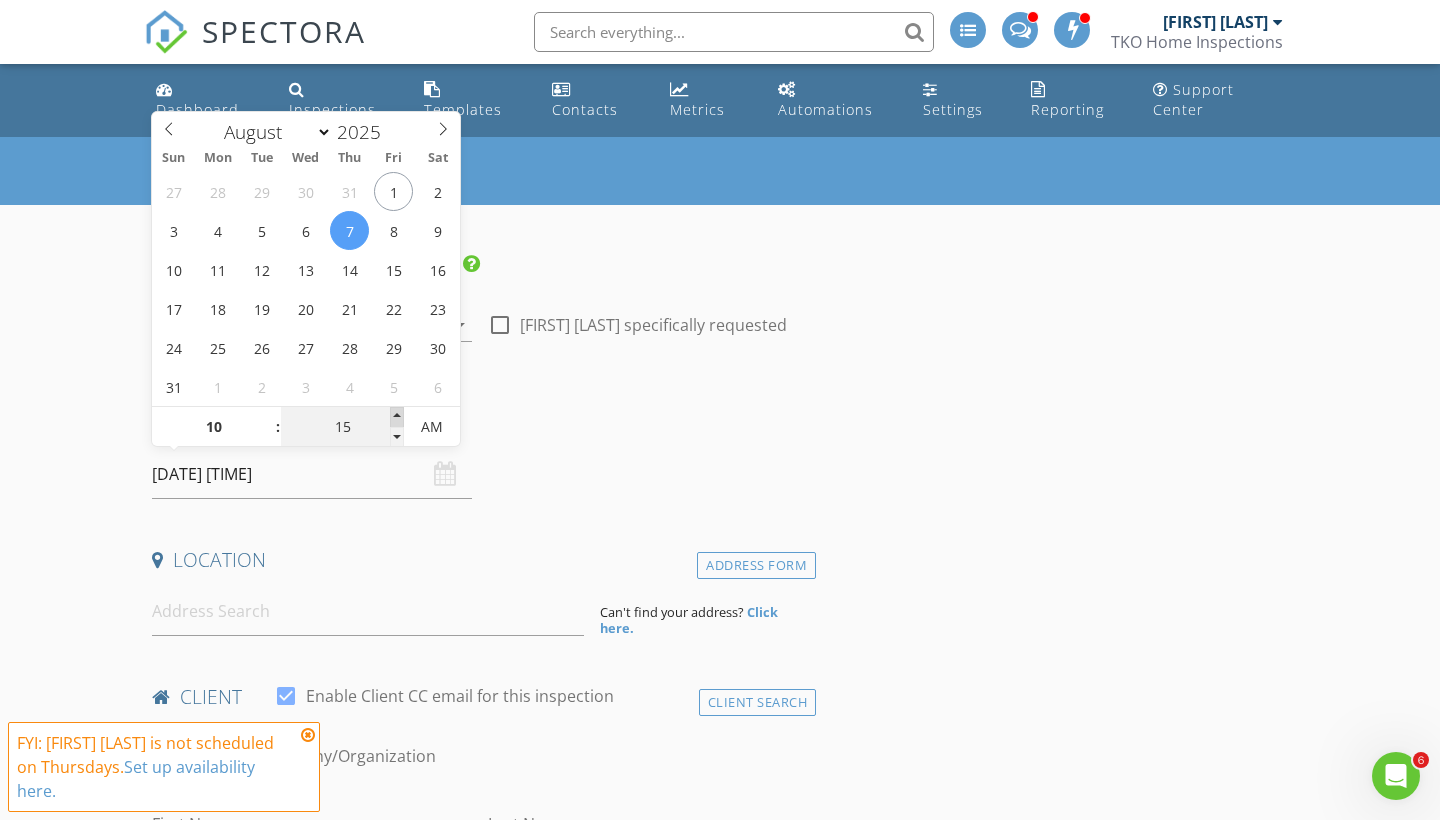 click at bounding box center [397, 417] 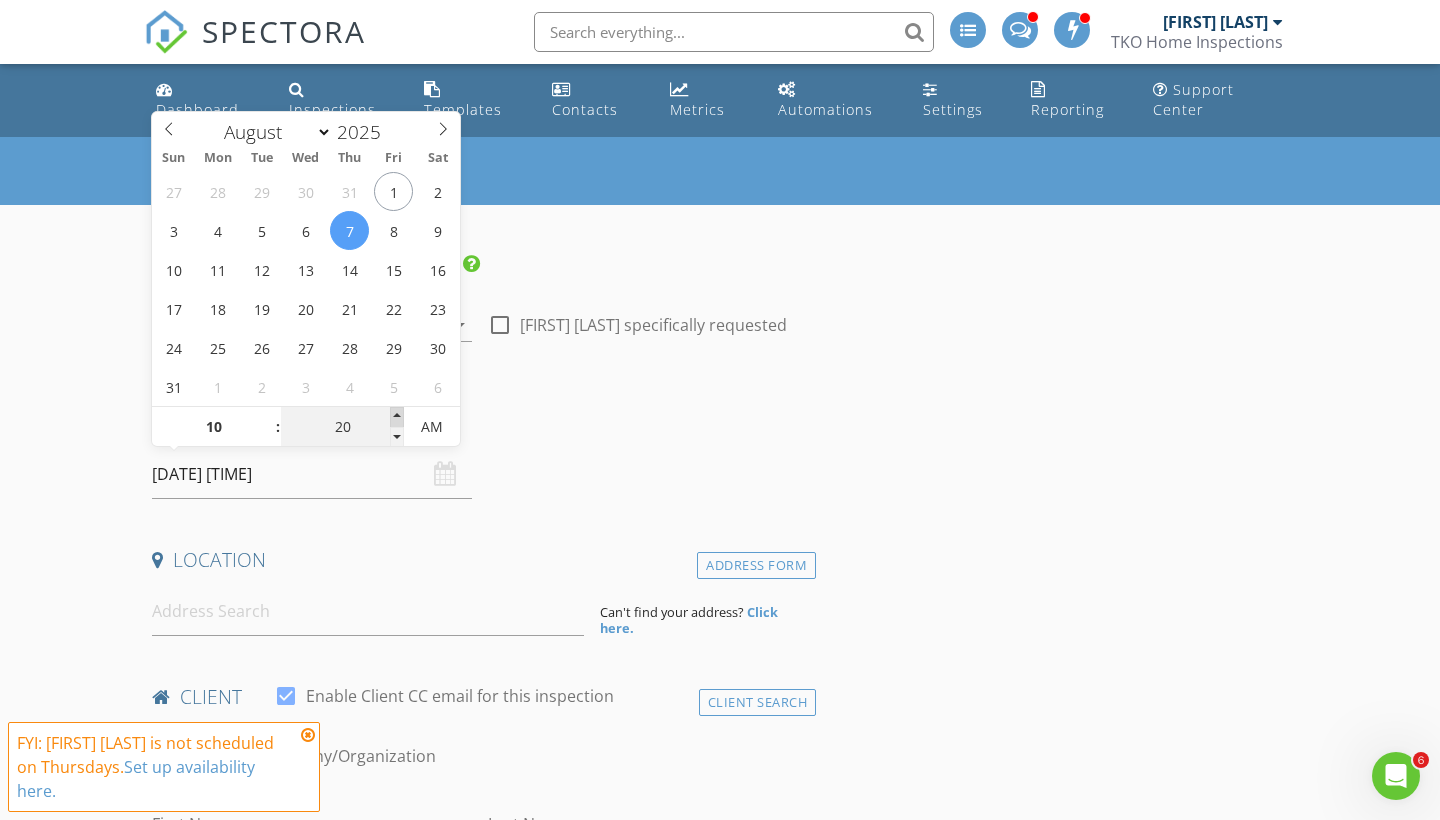 click at bounding box center [397, 417] 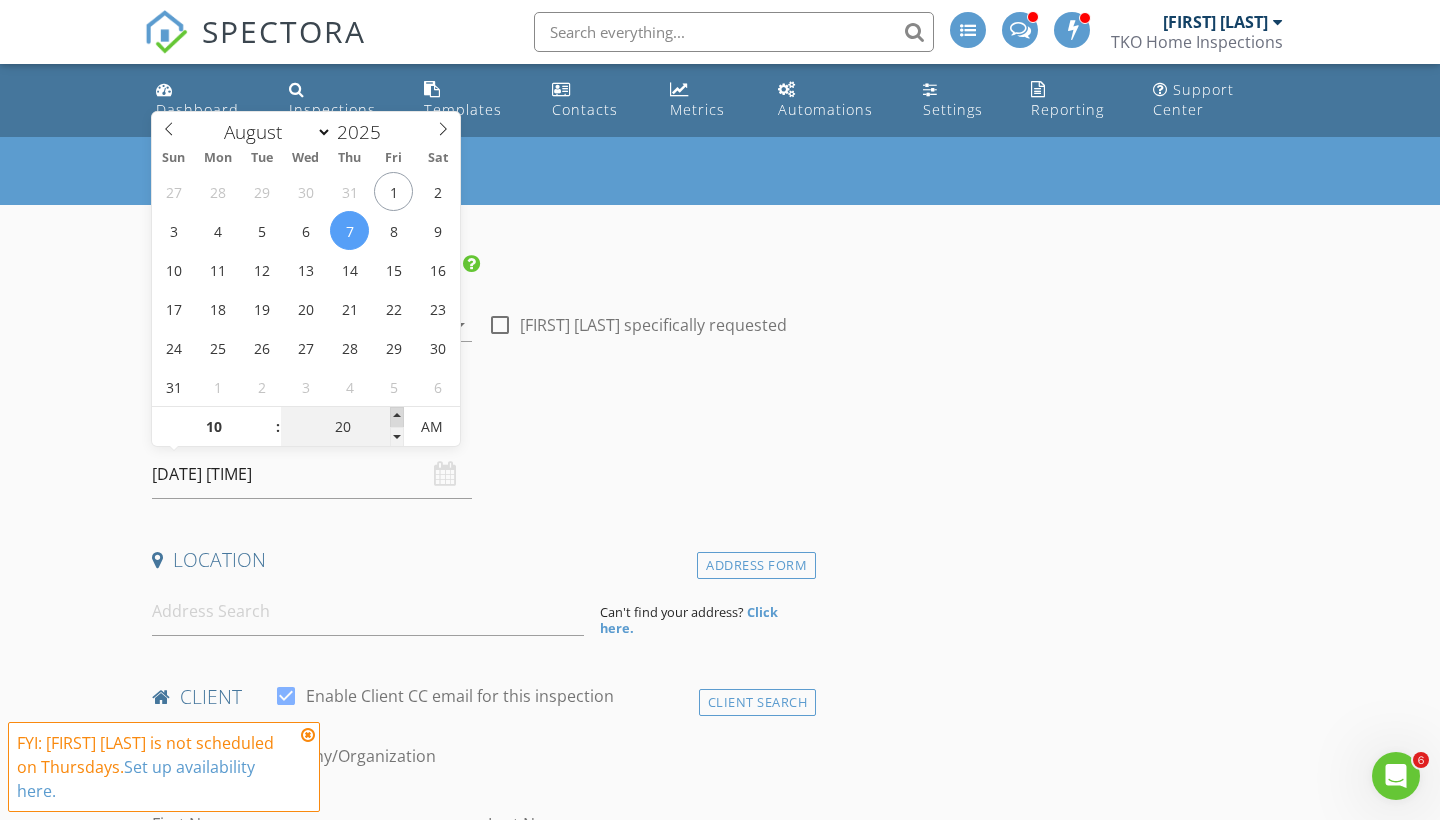 type on "25" 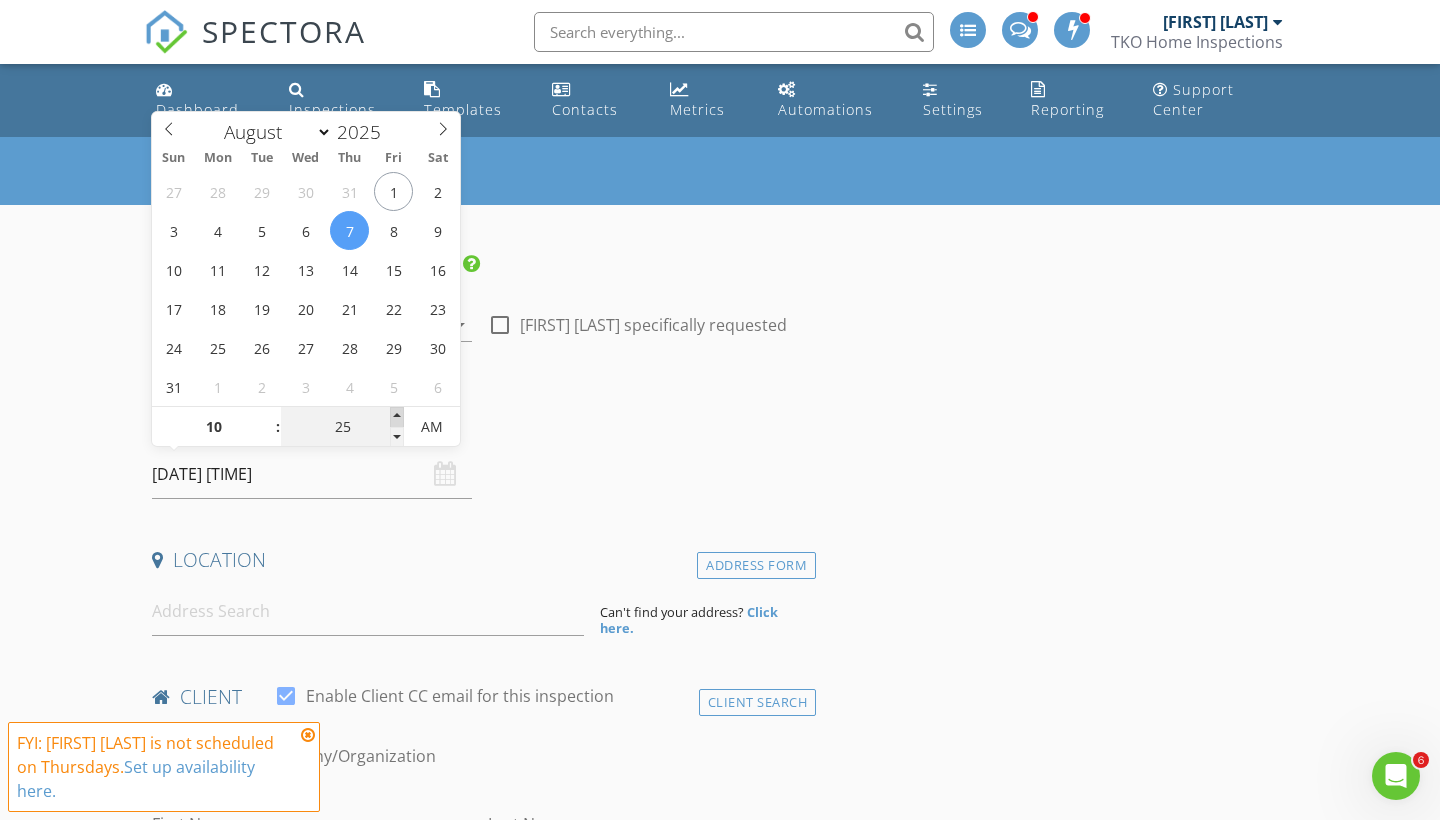 click at bounding box center (397, 417) 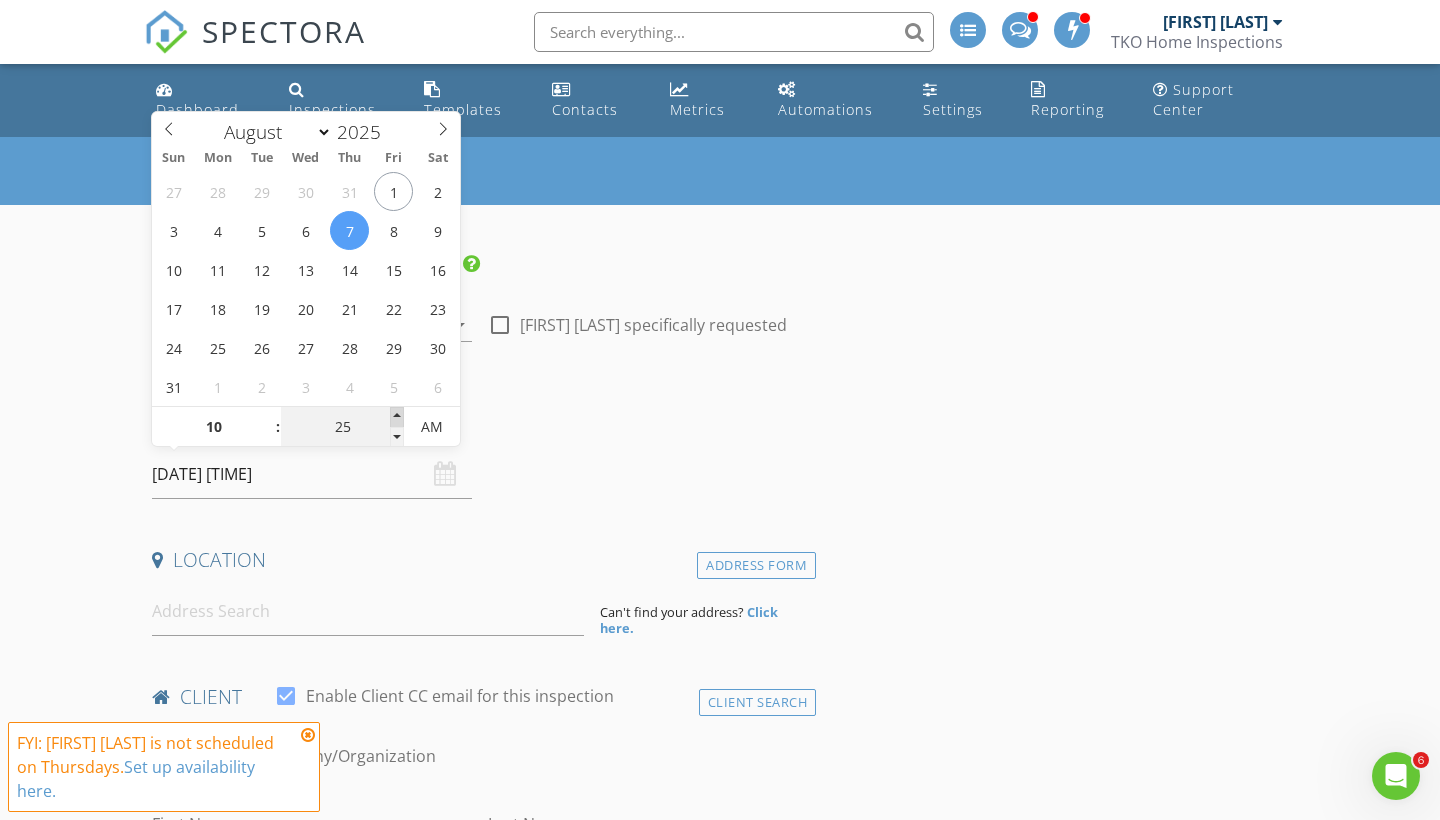type on "30" 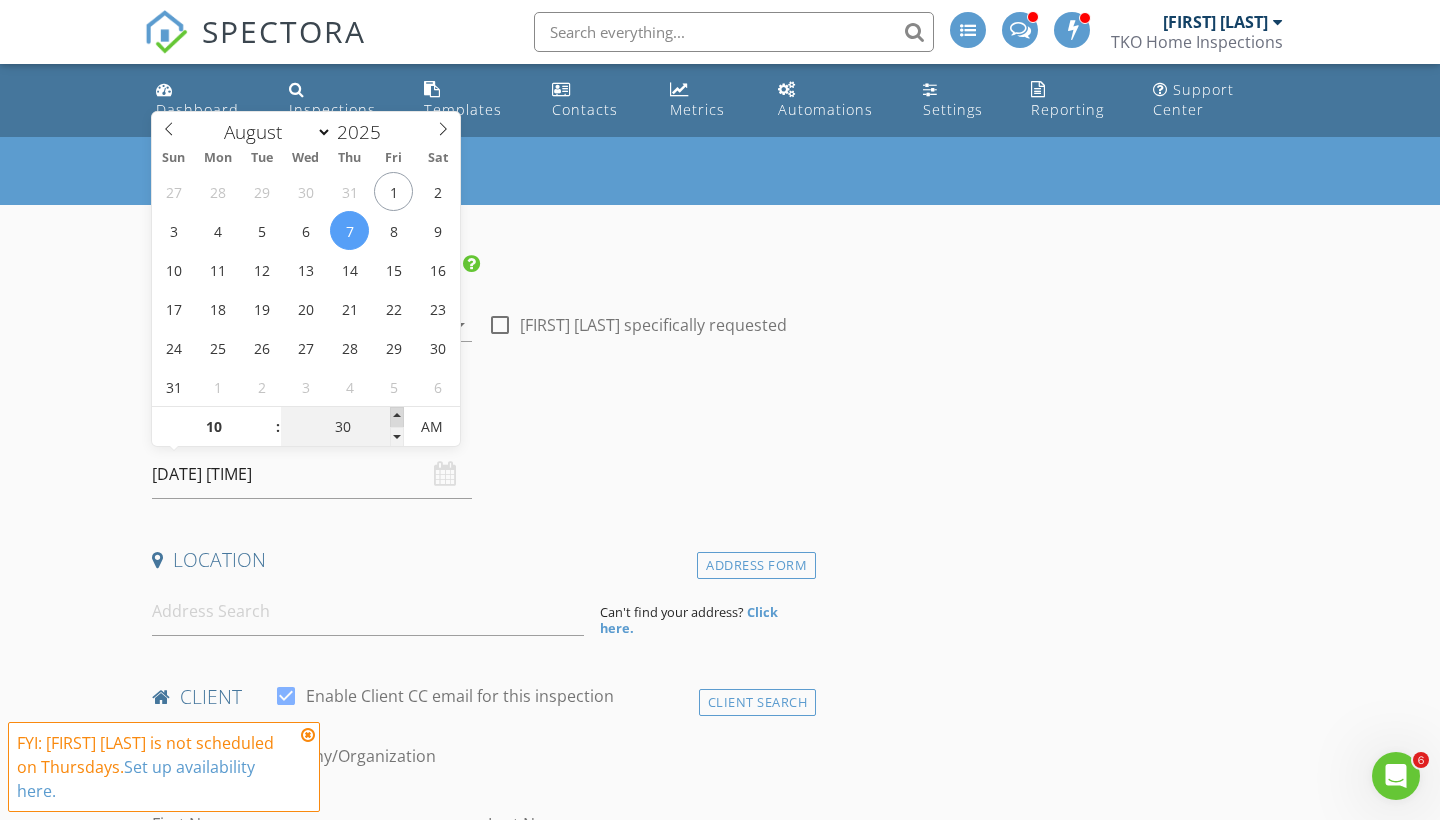 click at bounding box center [397, 417] 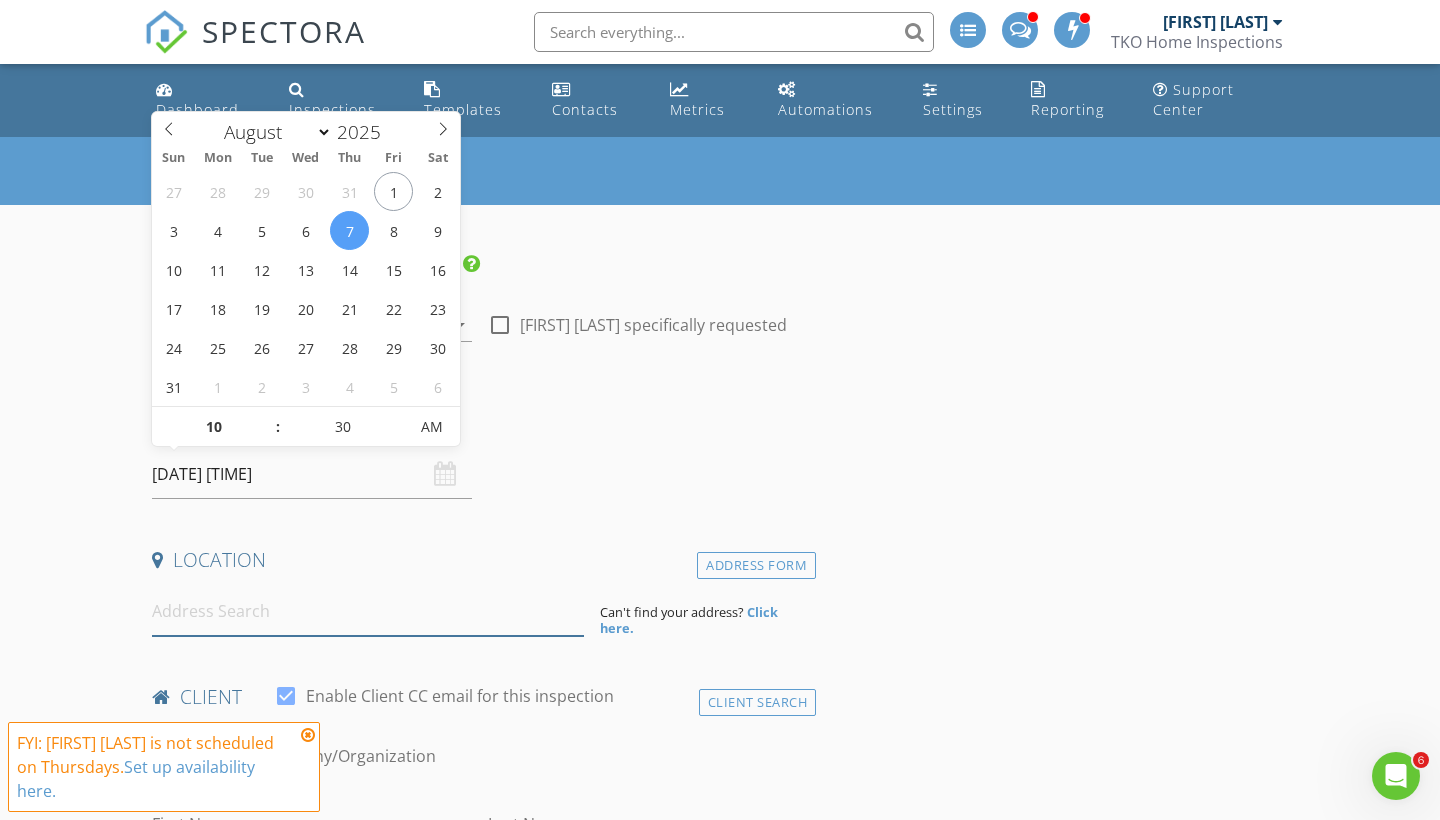click at bounding box center [368, 611] 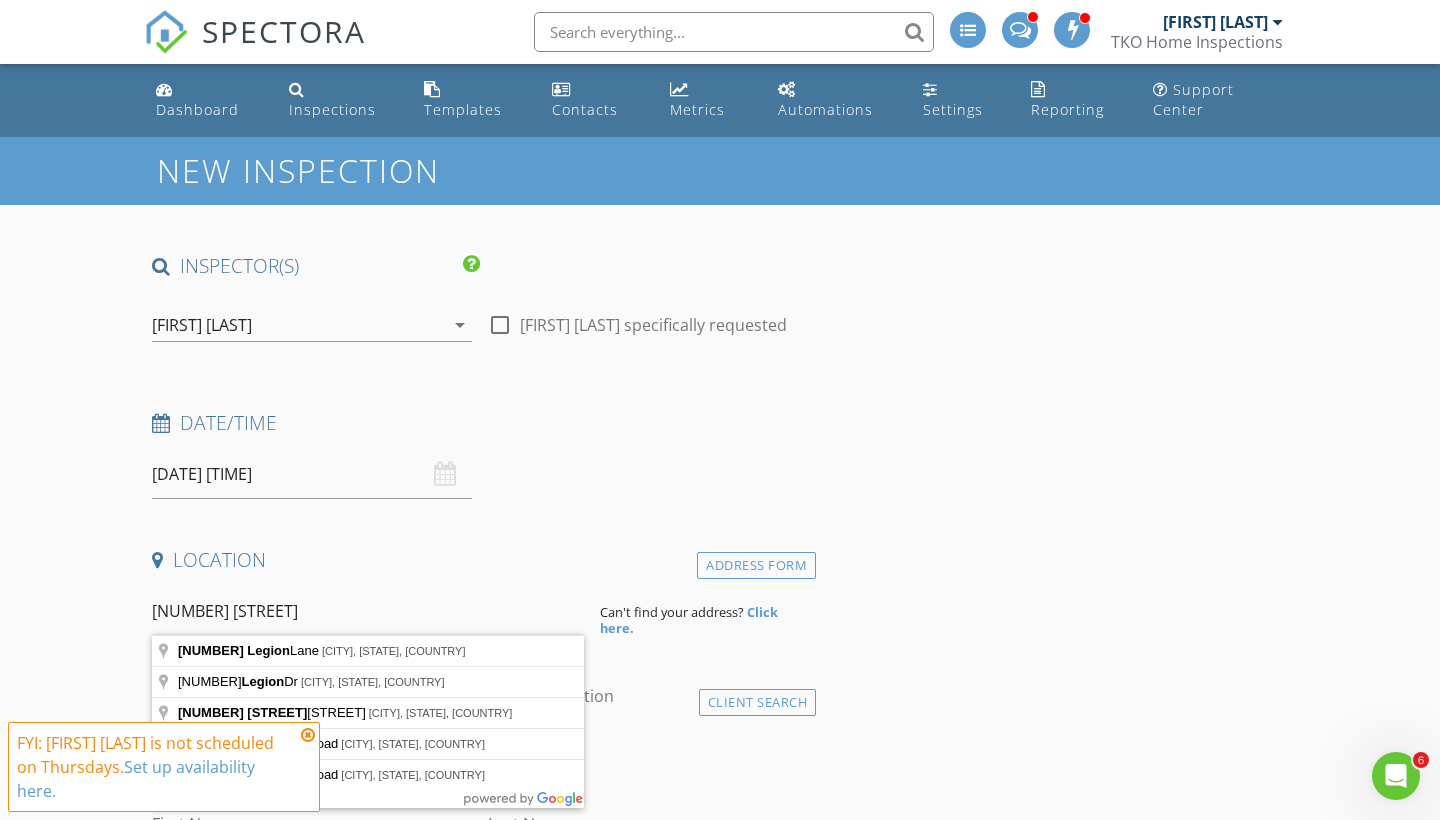 type on "3118 Legion Lane, Columbus, OH, USA" 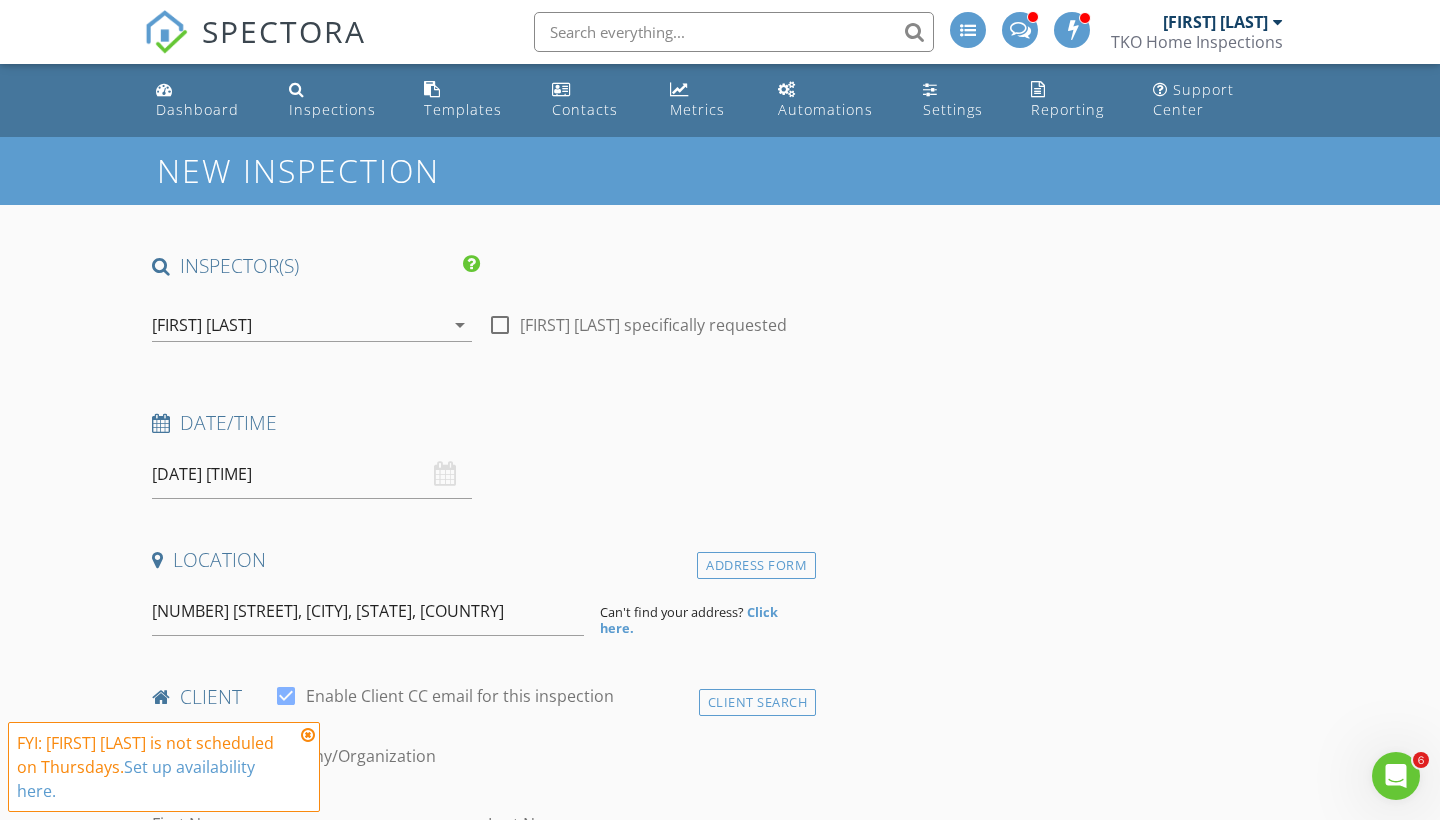 click at bounding box center (308, 735) 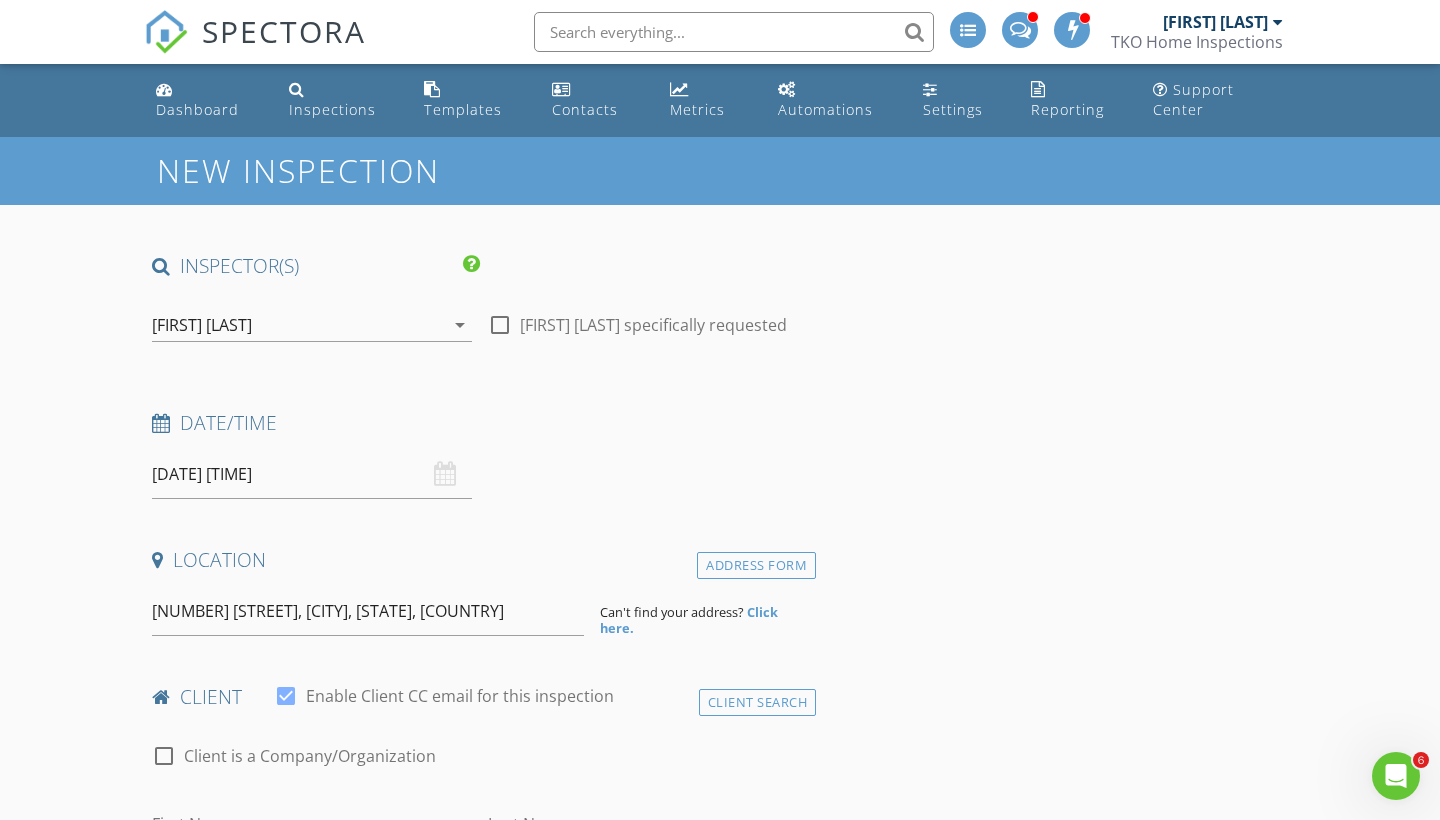 click on "Todd Kirk" at bounding box center [298, 325] 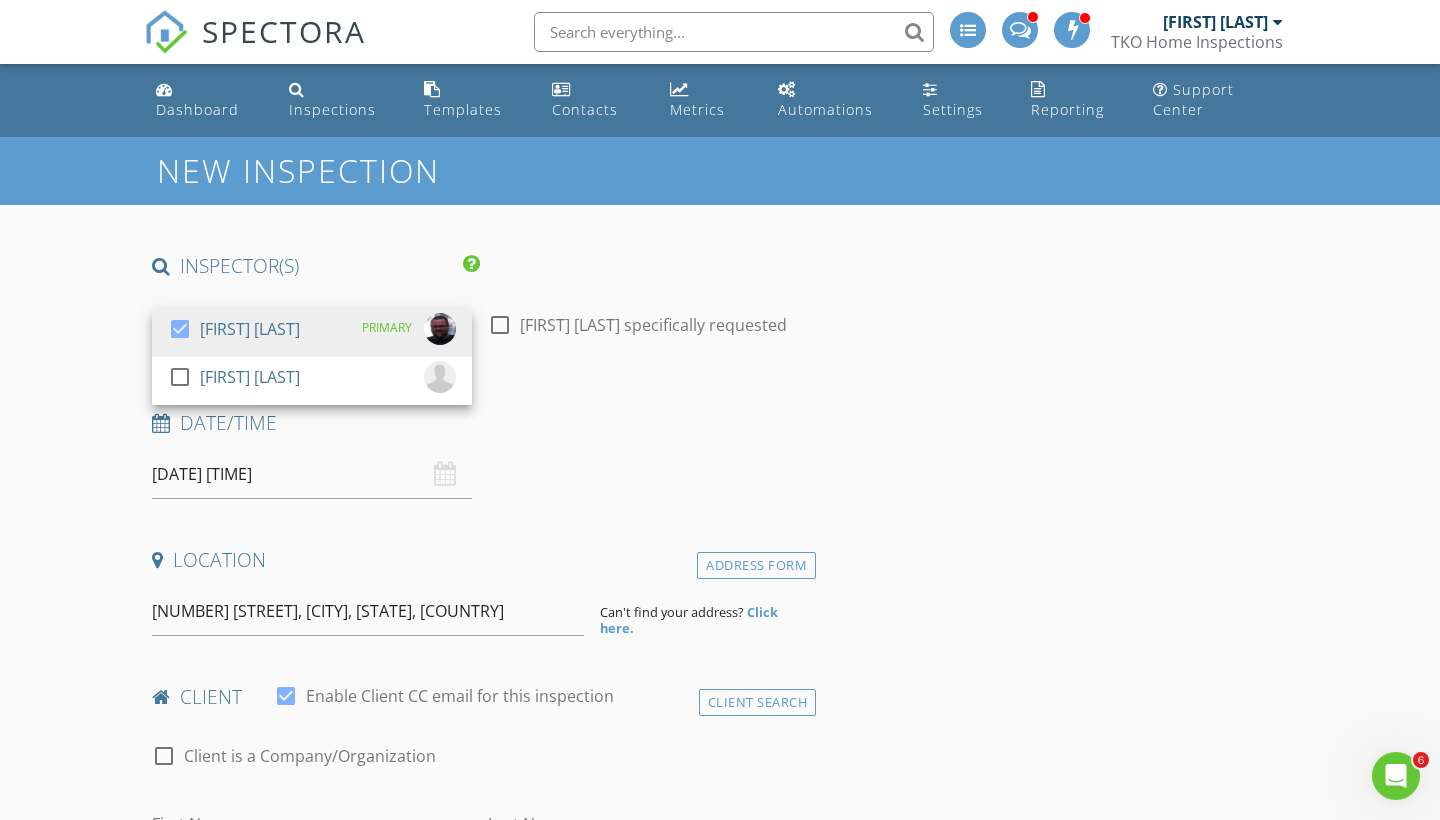 click on "Date/Time" at bounding box center [480, 423] 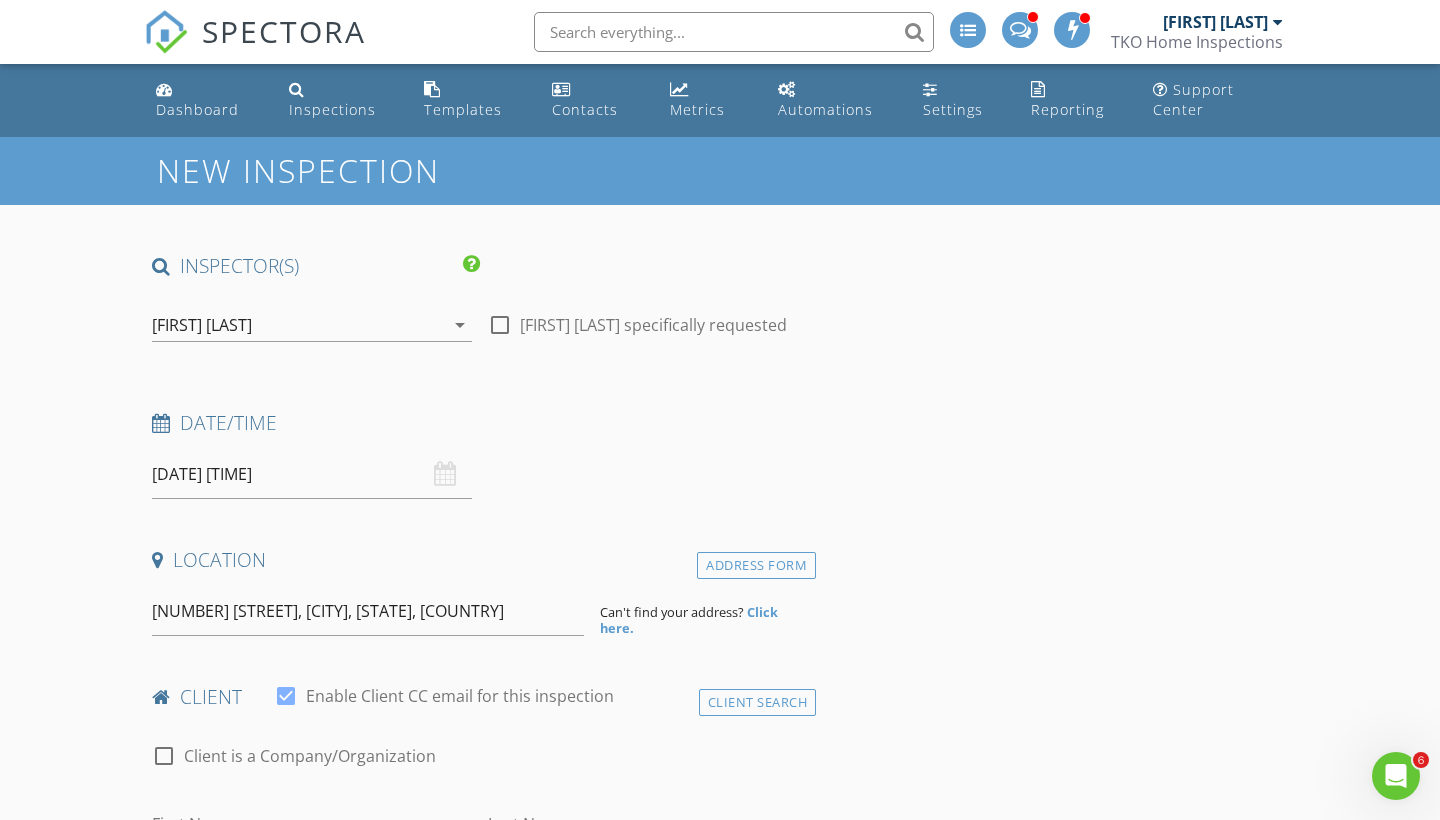 click on "INSPECTOR(S)
check_box   Todd Kirk   PRIMARY   check_box_outline_blank   Kiyanna Black     Todd Kirk arrow_drop_down   check_box_outline_blank Todd Kirk specifically requested
Date/Time
08/07/2025 9:30 AM
Location
Address Form   3118 Legion Lane, Columbus, OH, USA     Can't find your address?   Click here.
client
check_box Enable Client CC email for this inspection   Client Search     check_box_outline_blank Client is a Company/Organization     First Name   Last Name   Email   CC Email   Phone         Tags         Notes   Private Notes
ADD ADDITIONAL client
SERVICES
arrow_drop_down     Select Discount Code arrow_drop_down    Charges       TOTAL   $0.00    Duration    No services with durations selected      Templates    No templates selected    Agreements    No agreements selected" at bounding box center [480, 1912] 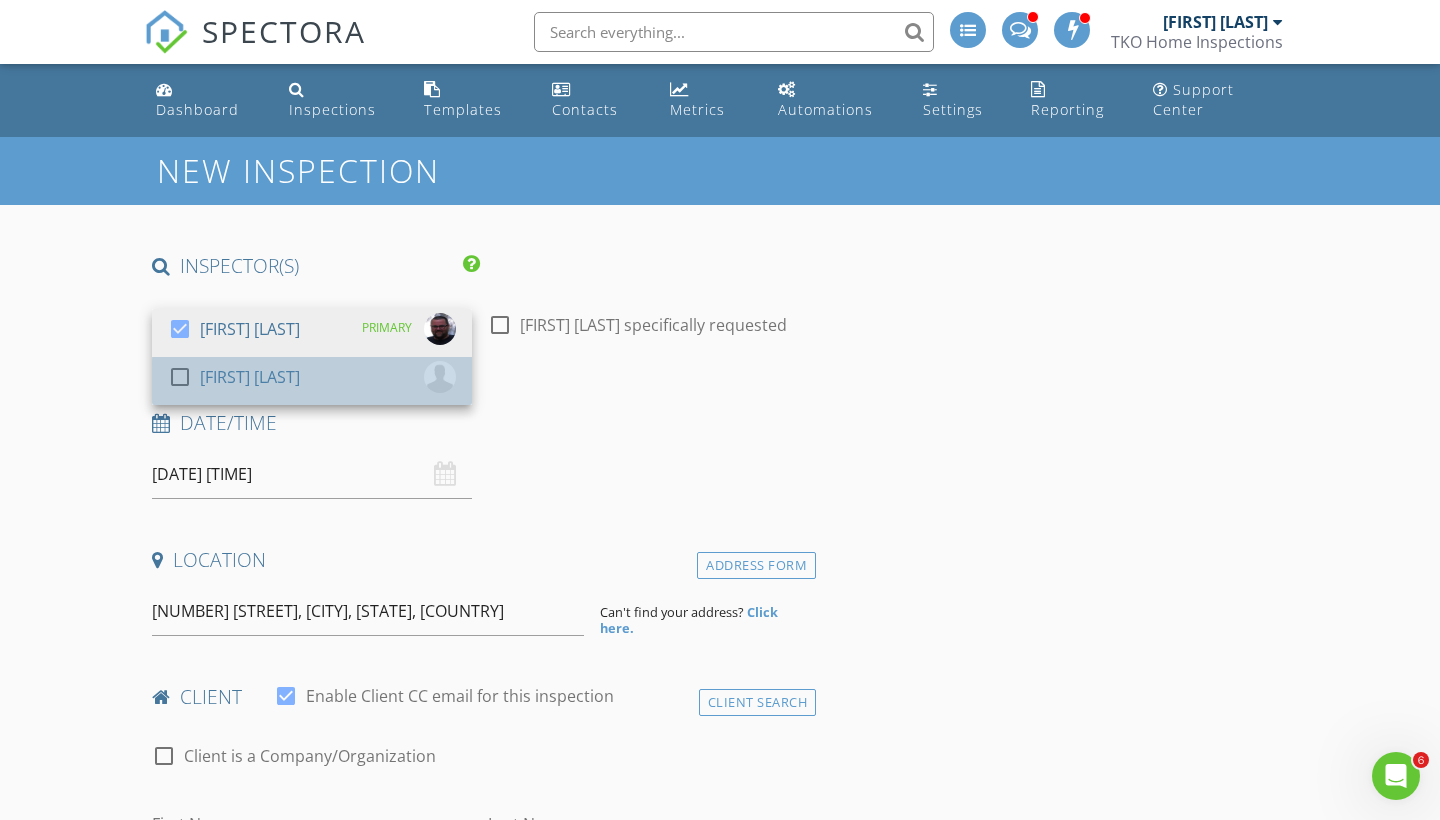 click on "[FIRST] [LAST]" at bounding box center (250, 377) 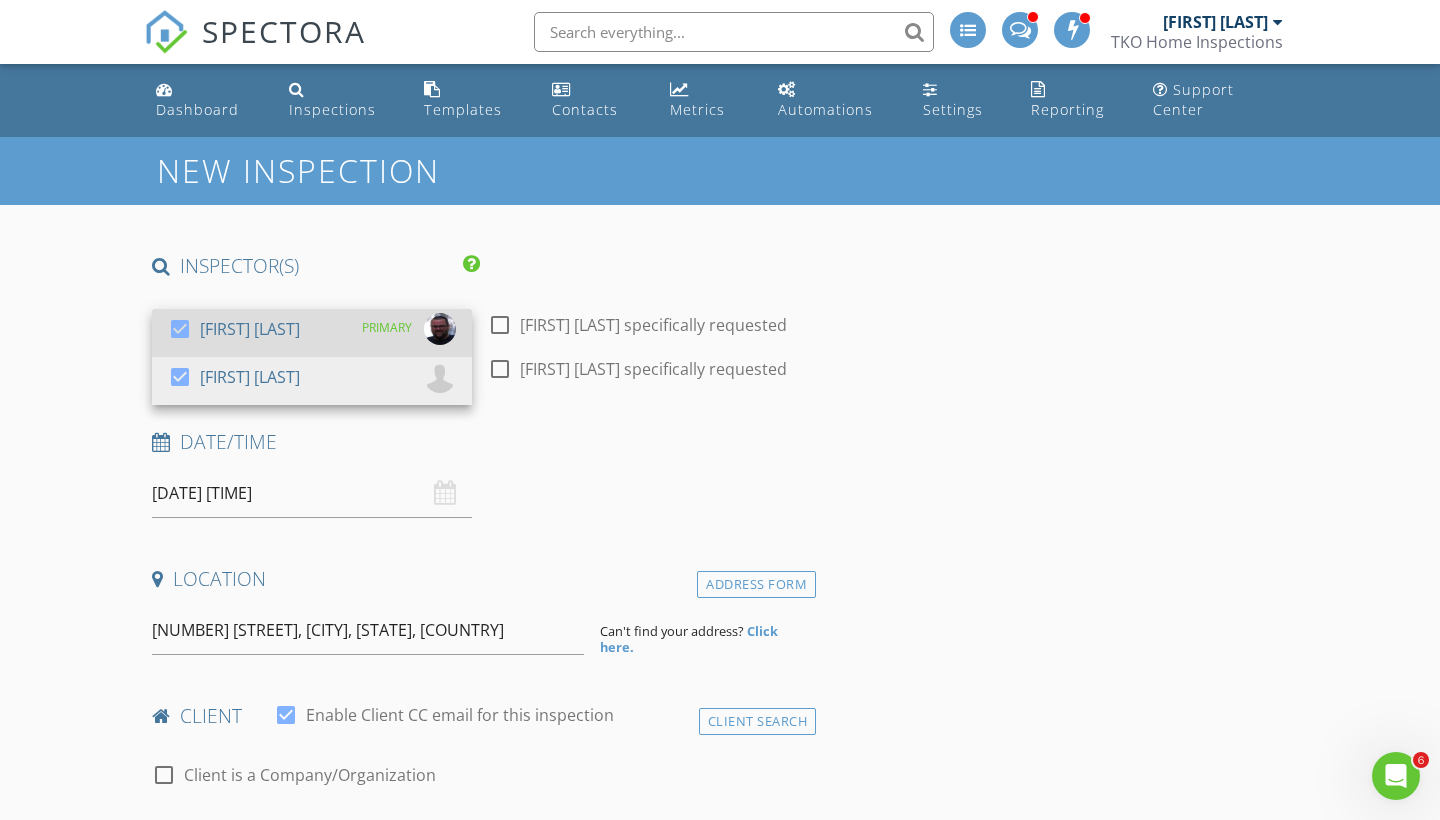 click on "check_box   Todd Kirk   PRIMARY" at bounding box center (312, 333) 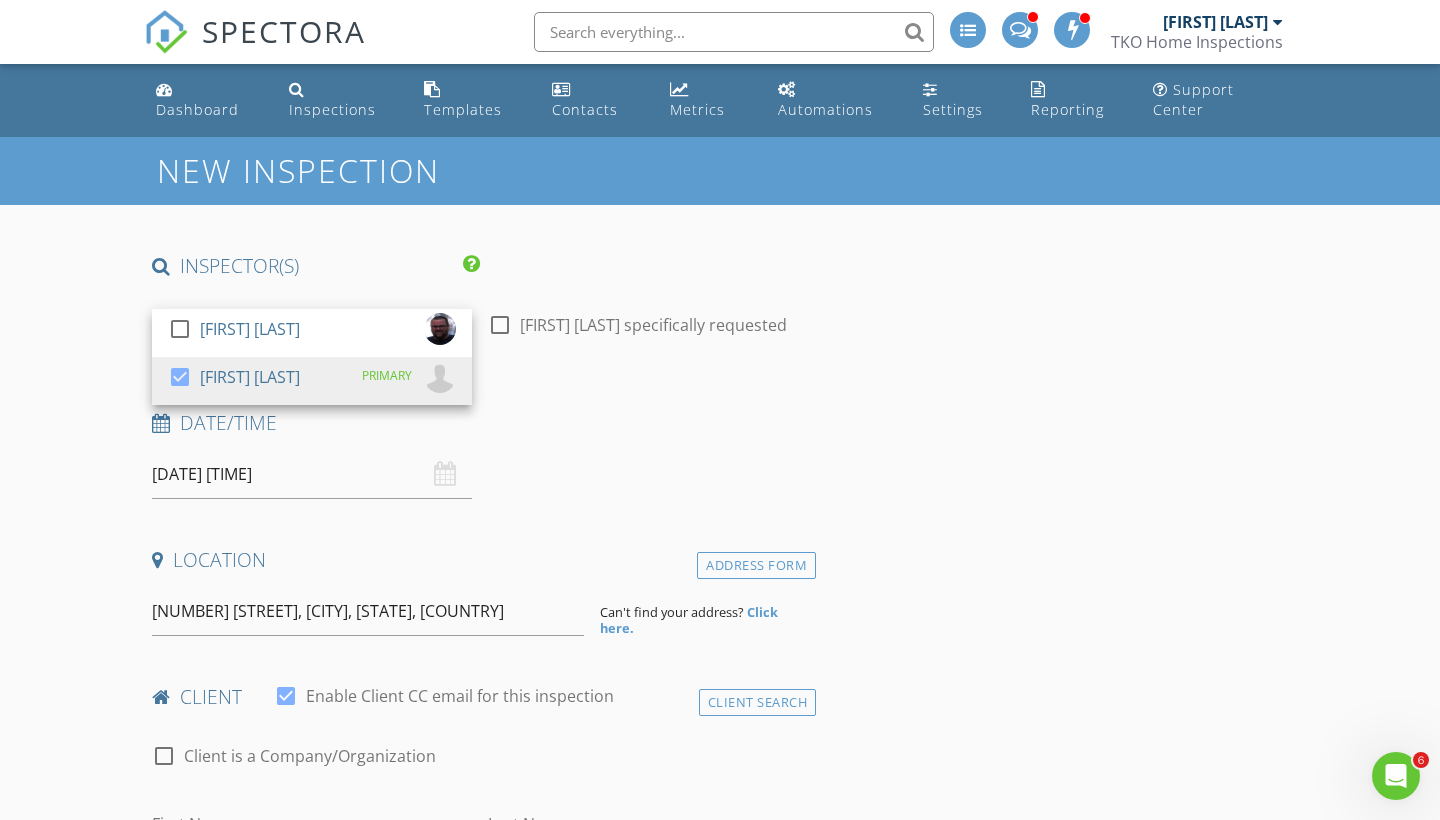 click on "New Inspection
INSPECTOR(S)
check_box_outline_blank   Todd Kirk     check_box   Kiyanna Black   PRIMARY   Kiyanna Black arrow_drop_down   check_box_outline_blank Kiyanna Black specifically requested
Date/Time
08/07/2025 9:30 AM
Location
Address Form   3118 Legion Lane, Columbus, OH, USA     Can't find your address?   Click here.
client
check_box Enable Client CC email for this inspection   Client Search     check_box_outline_blank Client is a Company/Organization     First Name   Last Name   Email   CC Email   Phone         Tags         Notes   Private Notes
ADD ADDITIONAL client
SERVICES
arrow_drop_down     Select Discount Code arrow_drop_down    Charges       TOTAL   $0.00    Duration    No services with durations selected      Templates    No templates selected" at bounding box center [720, 1936] 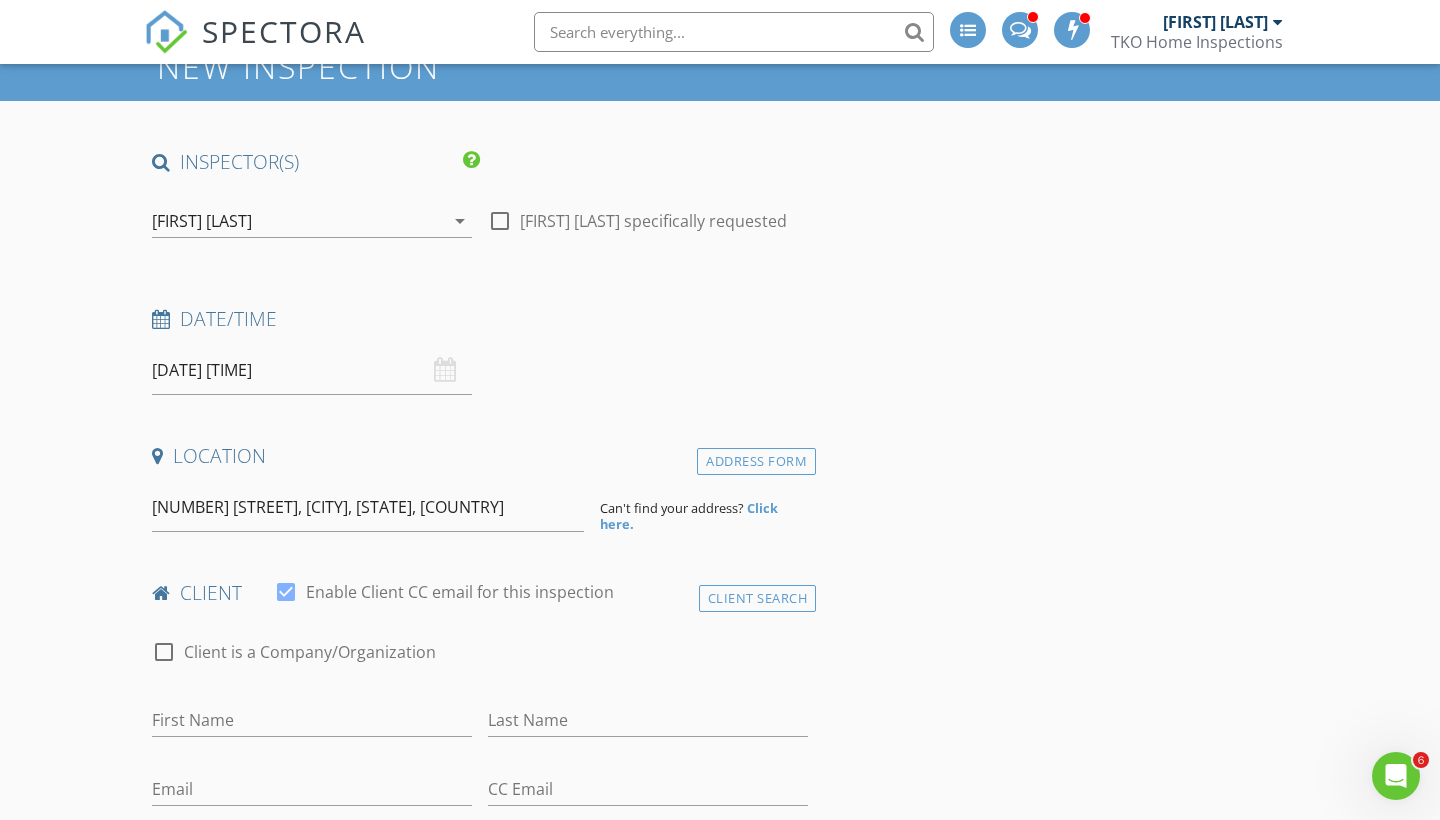 scroll, scrollTop: 120, scrollLeft: 0, axis: vertical 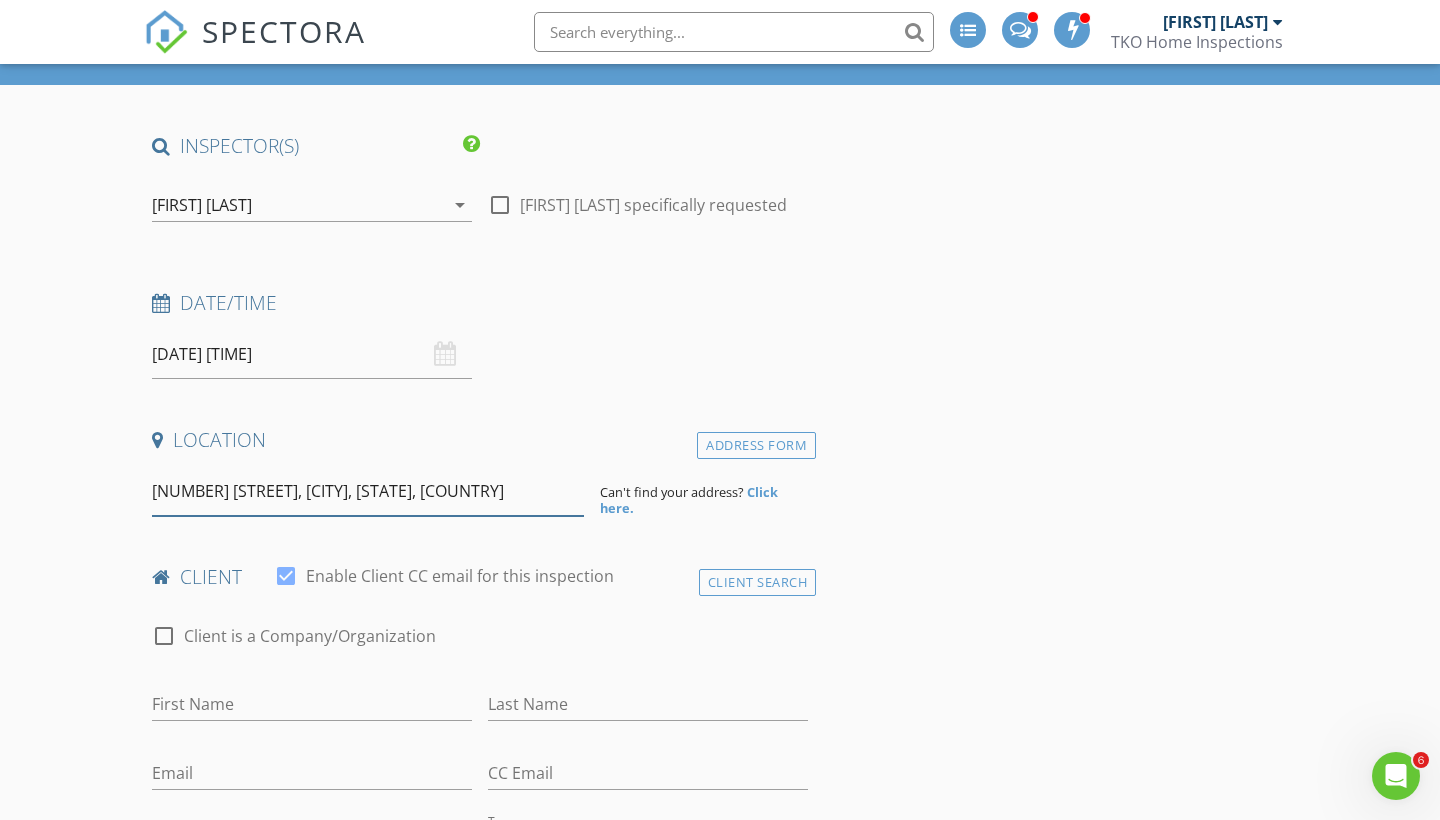 click on "3118 Legion Lane, Columbus, OH, USA" at bounding box center [368, 491] 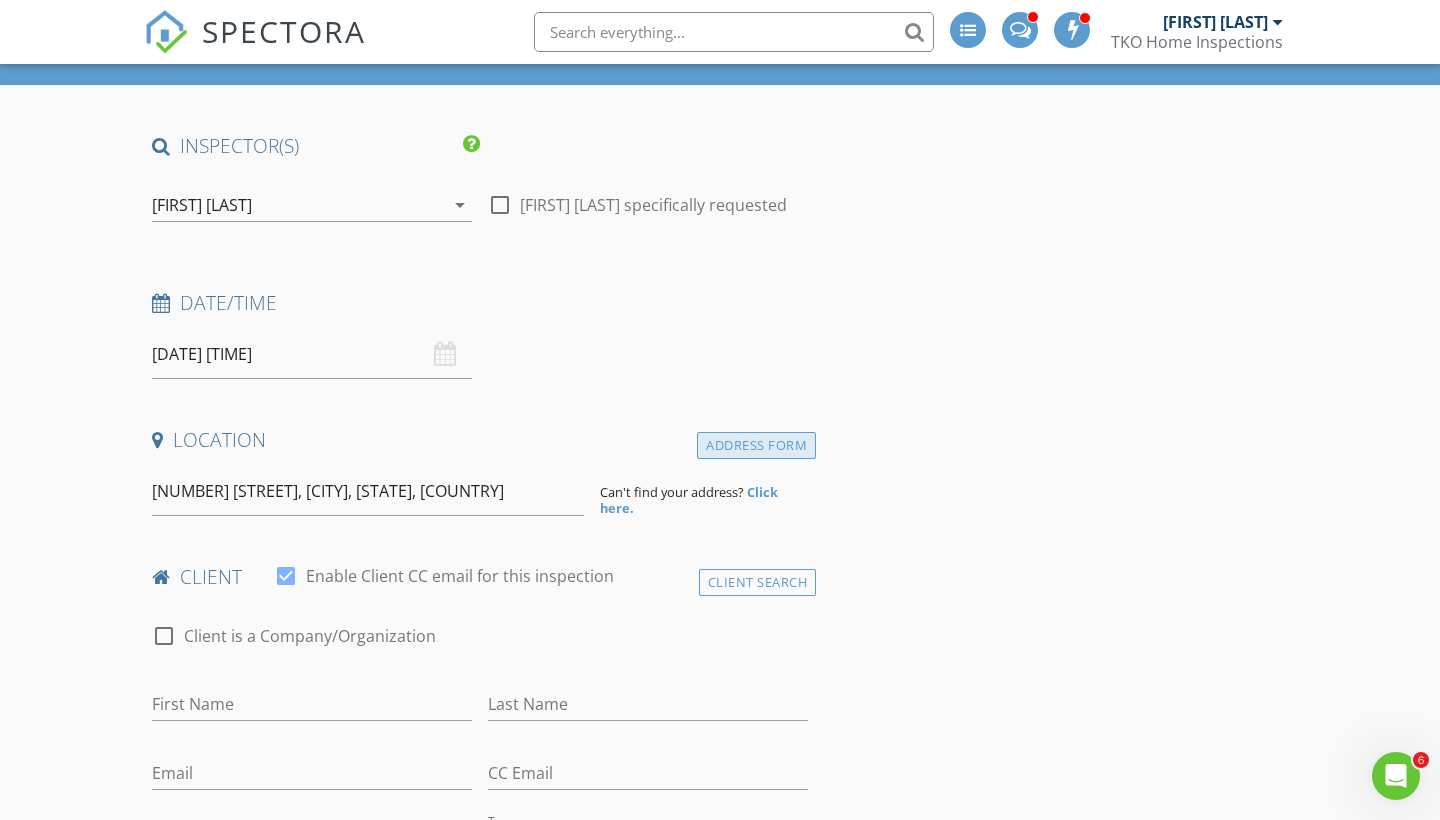 click on "Address Form" at bounding box center (756, 445) 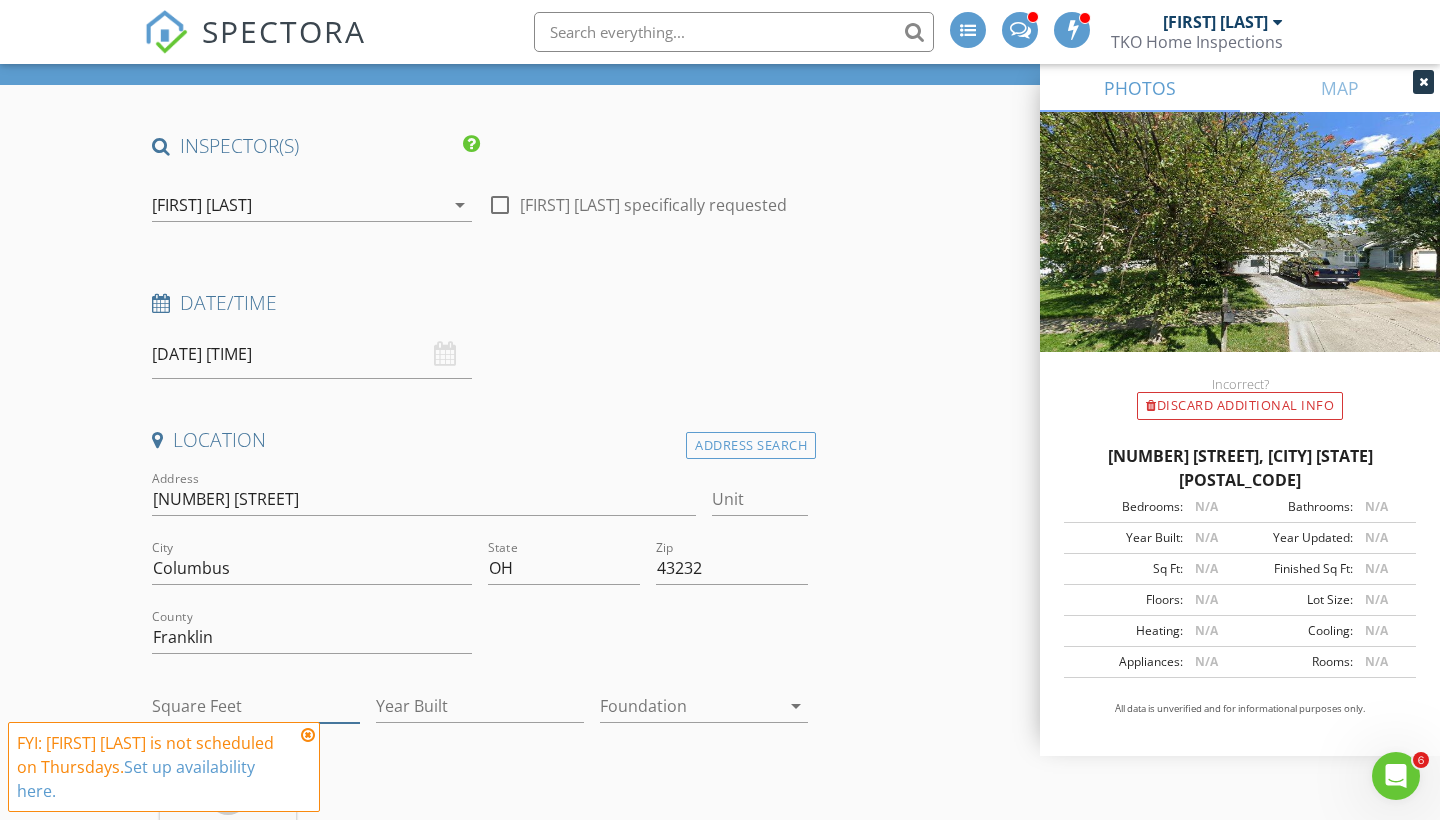 click on "Square Feet" at bounding box center (256, 706) 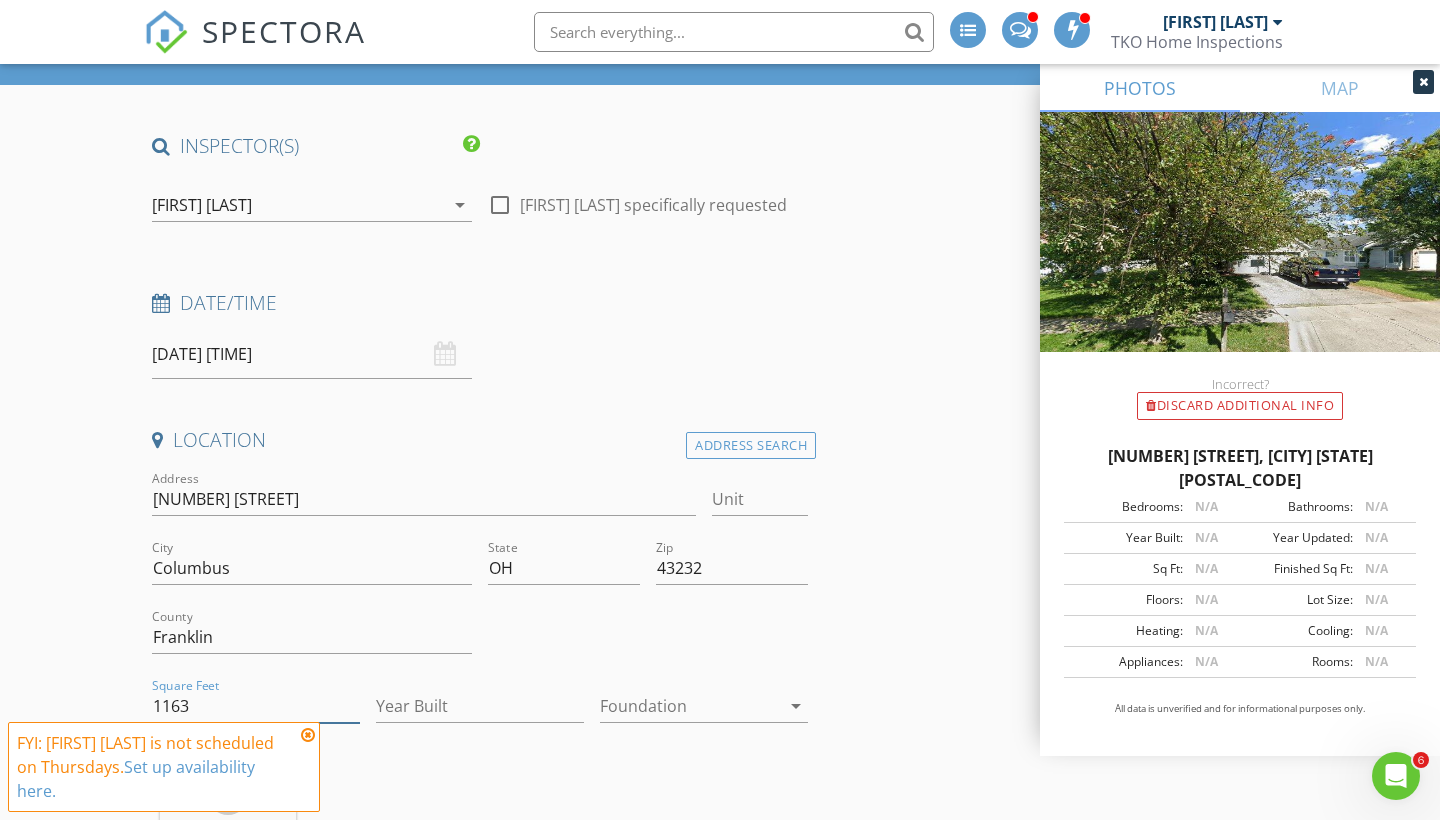 type on "1163" 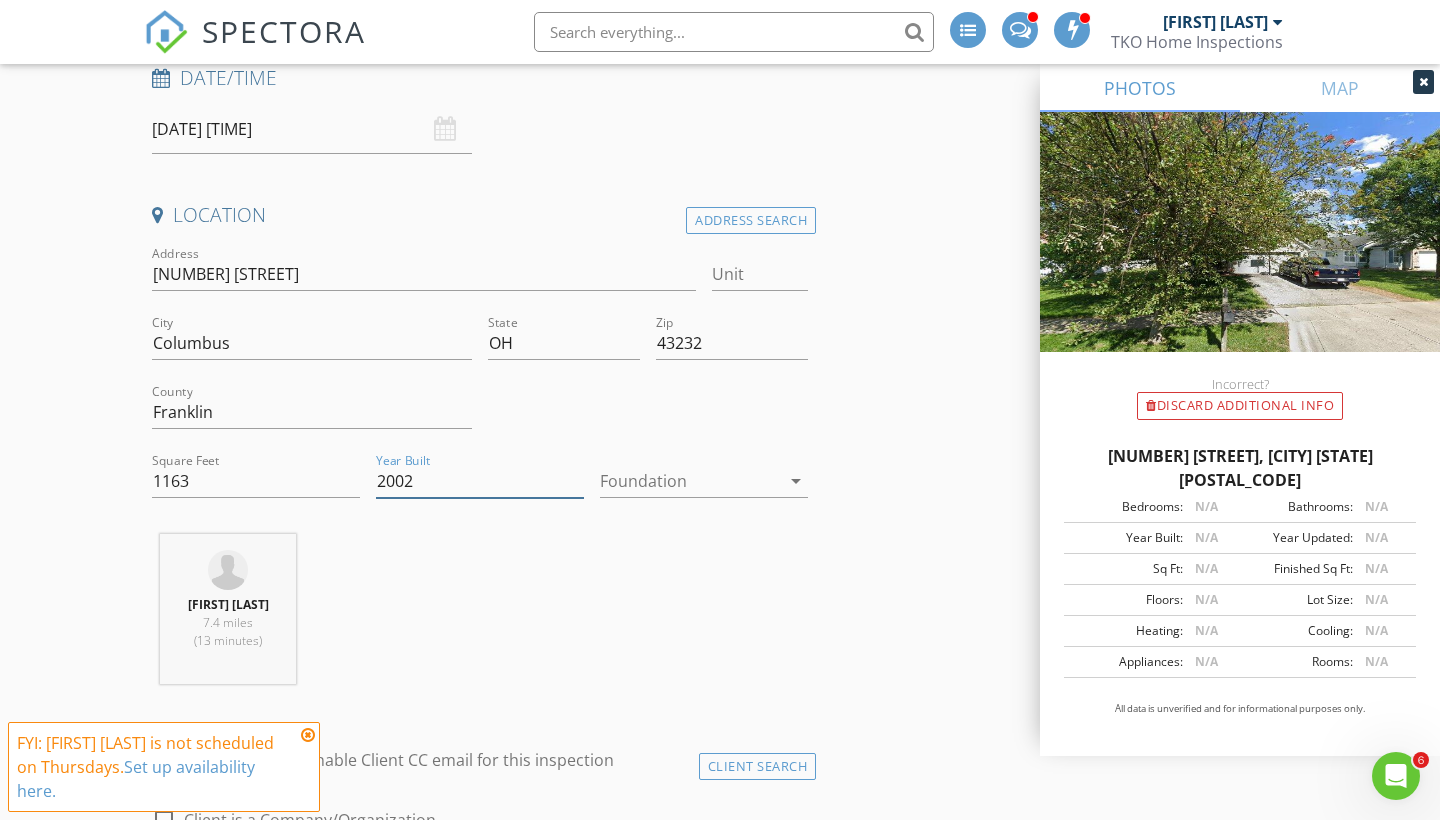 scroll, scrollTop: 451, scrollLeft: 0, axis: vertical 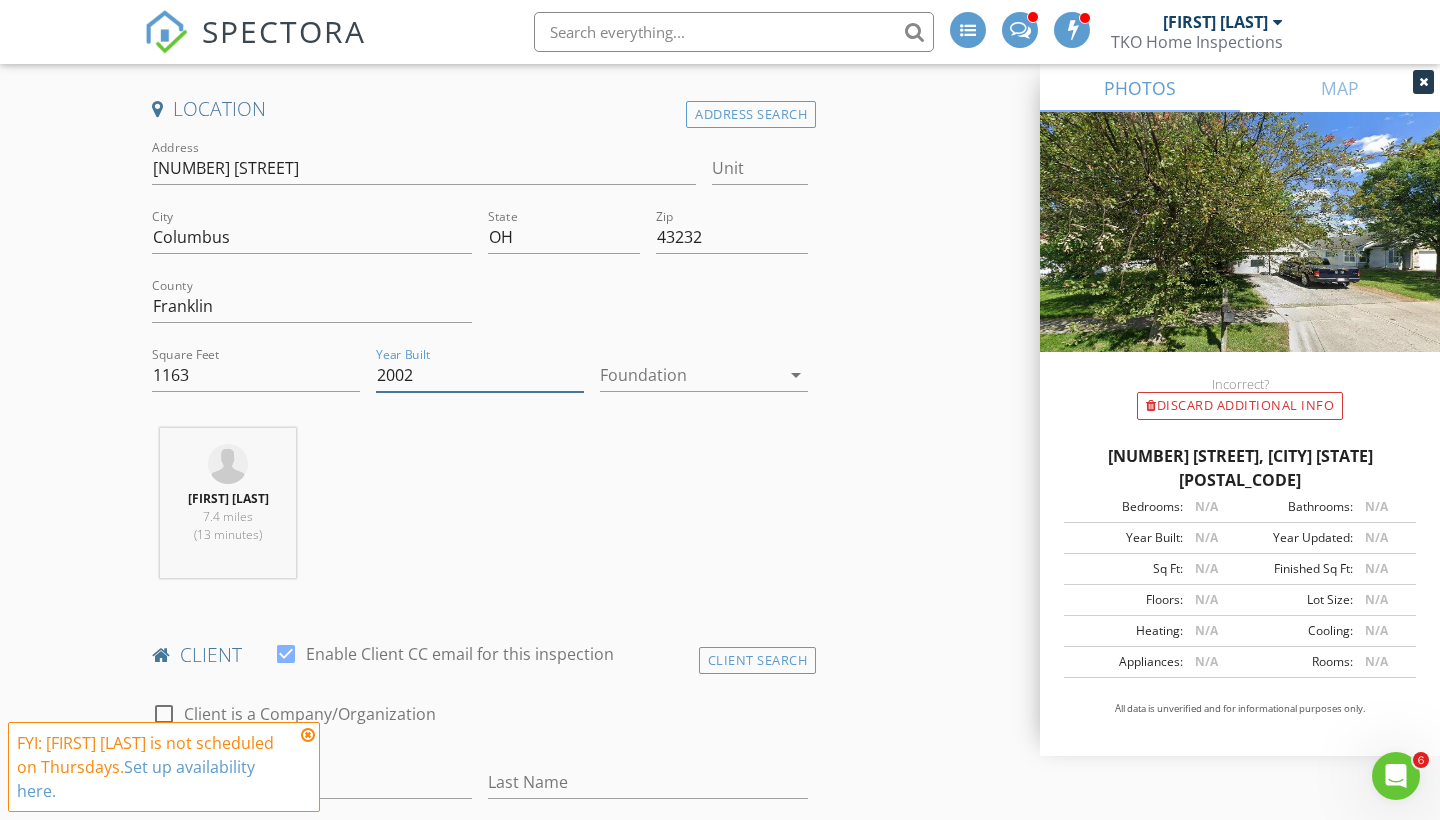type on "2002" 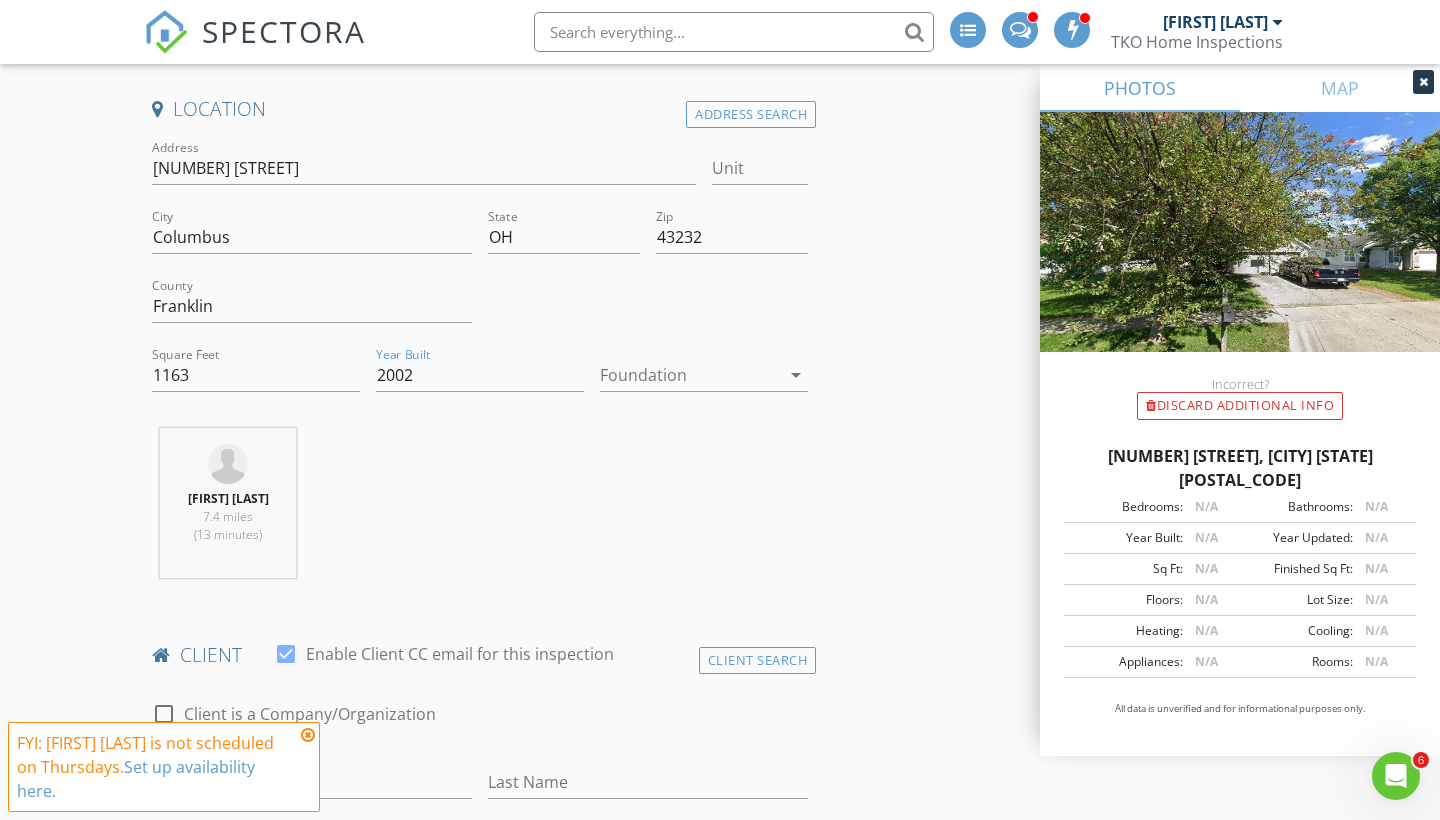 click at bounding box center (308, 735) 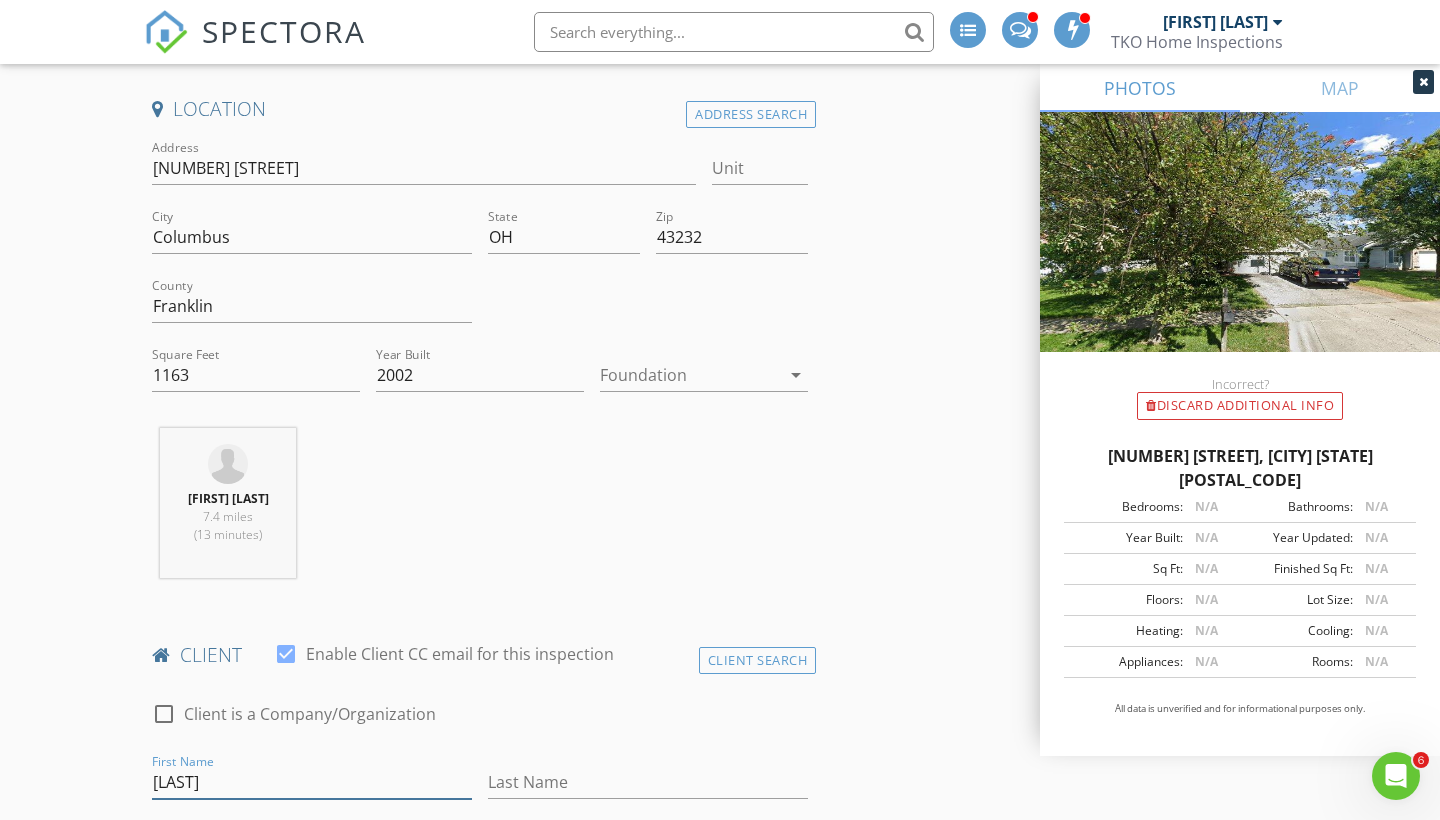 type on "Joyce" 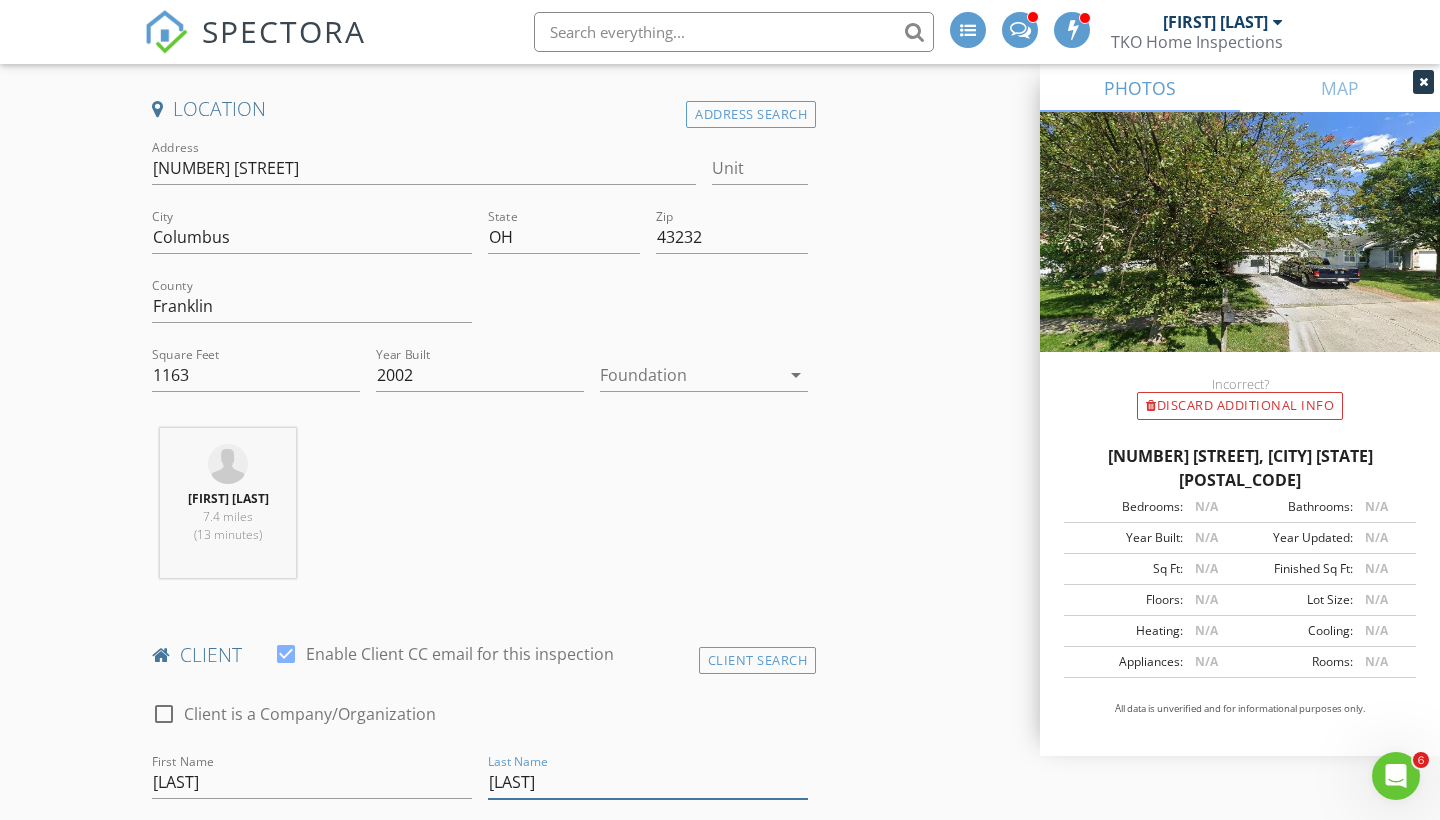 type on "Henry" 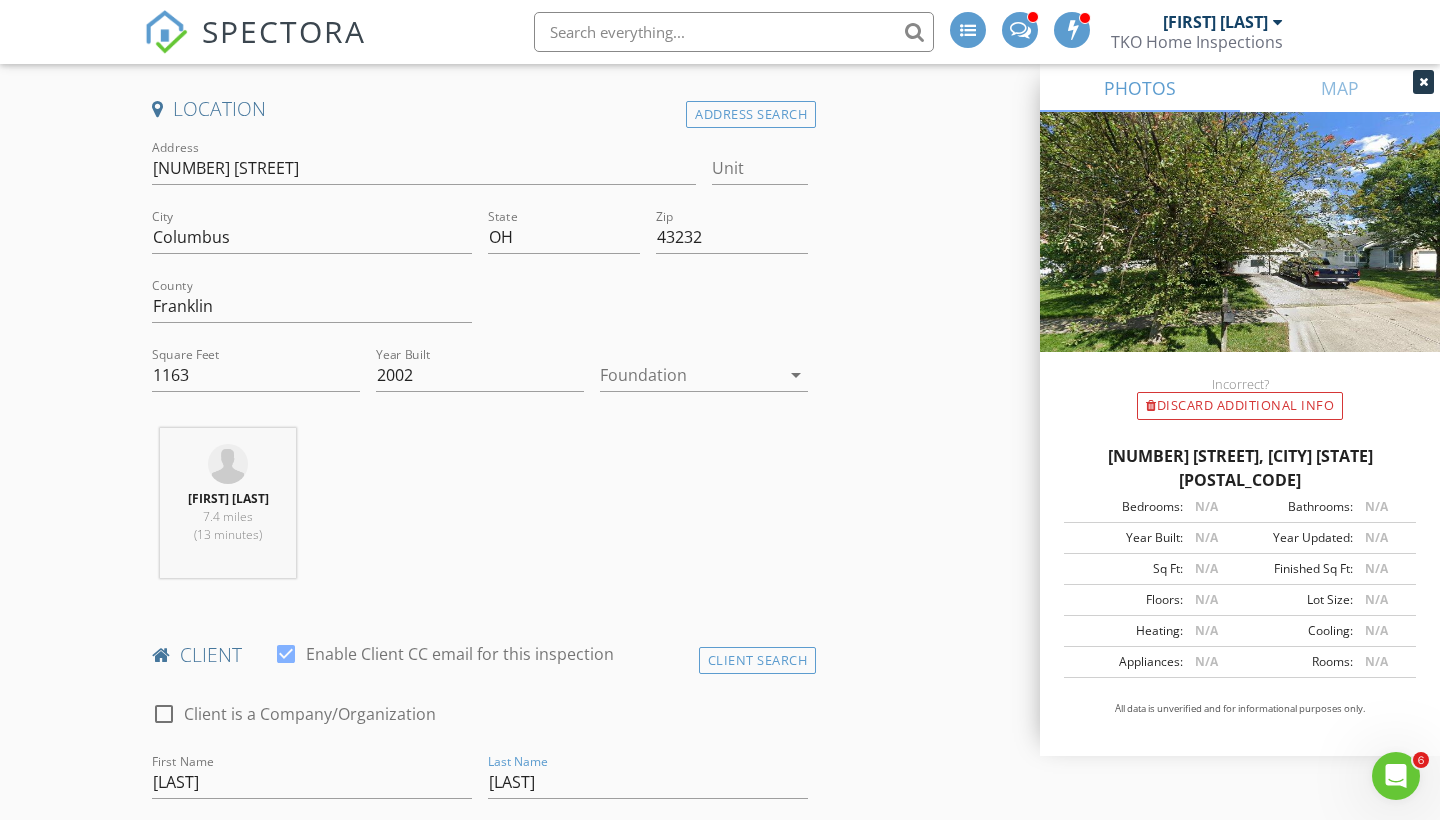 scroll, scrollTop: 890, scrollLeft: 0, axis: vertical 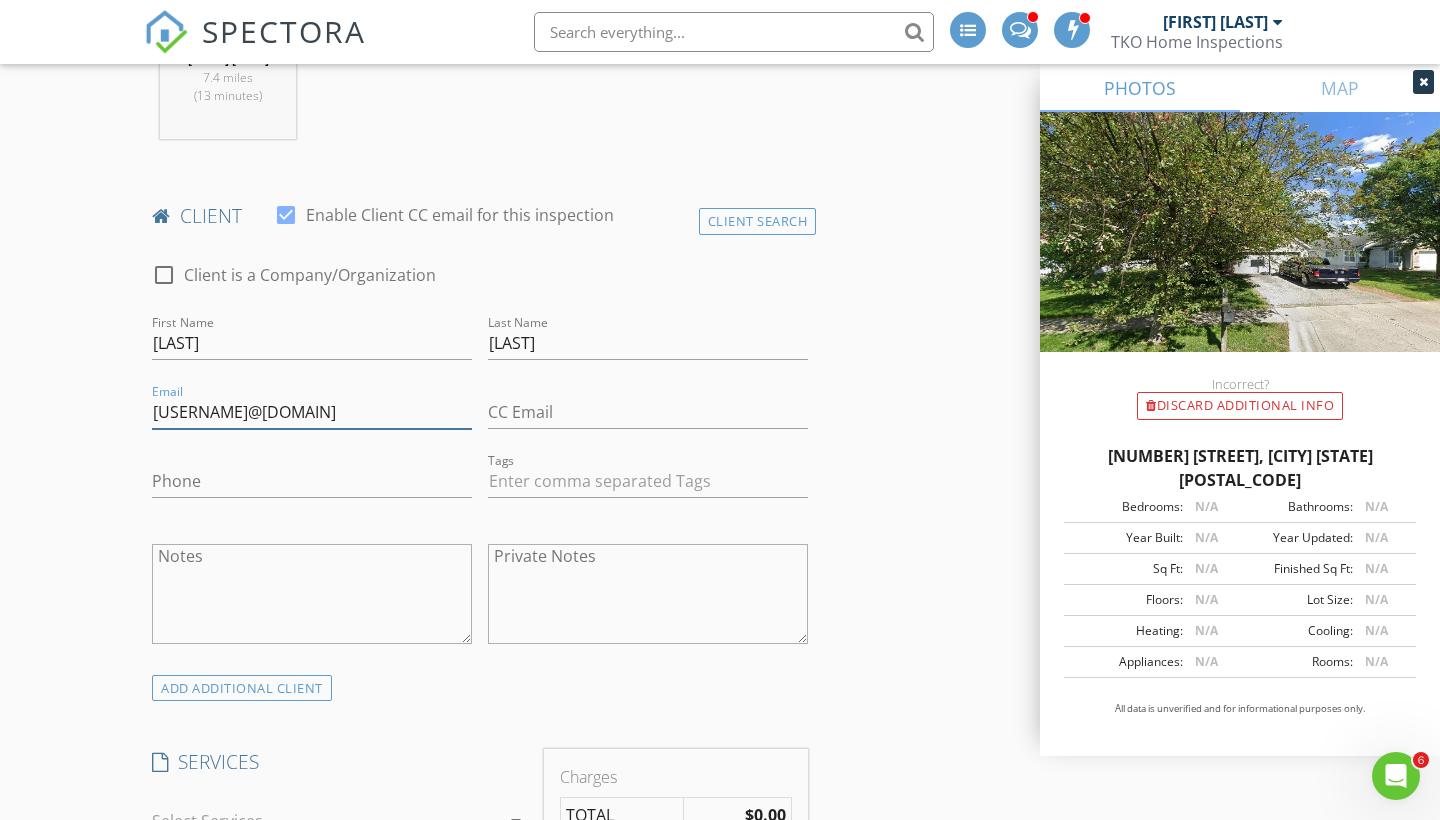 type on "[EMAIL]" 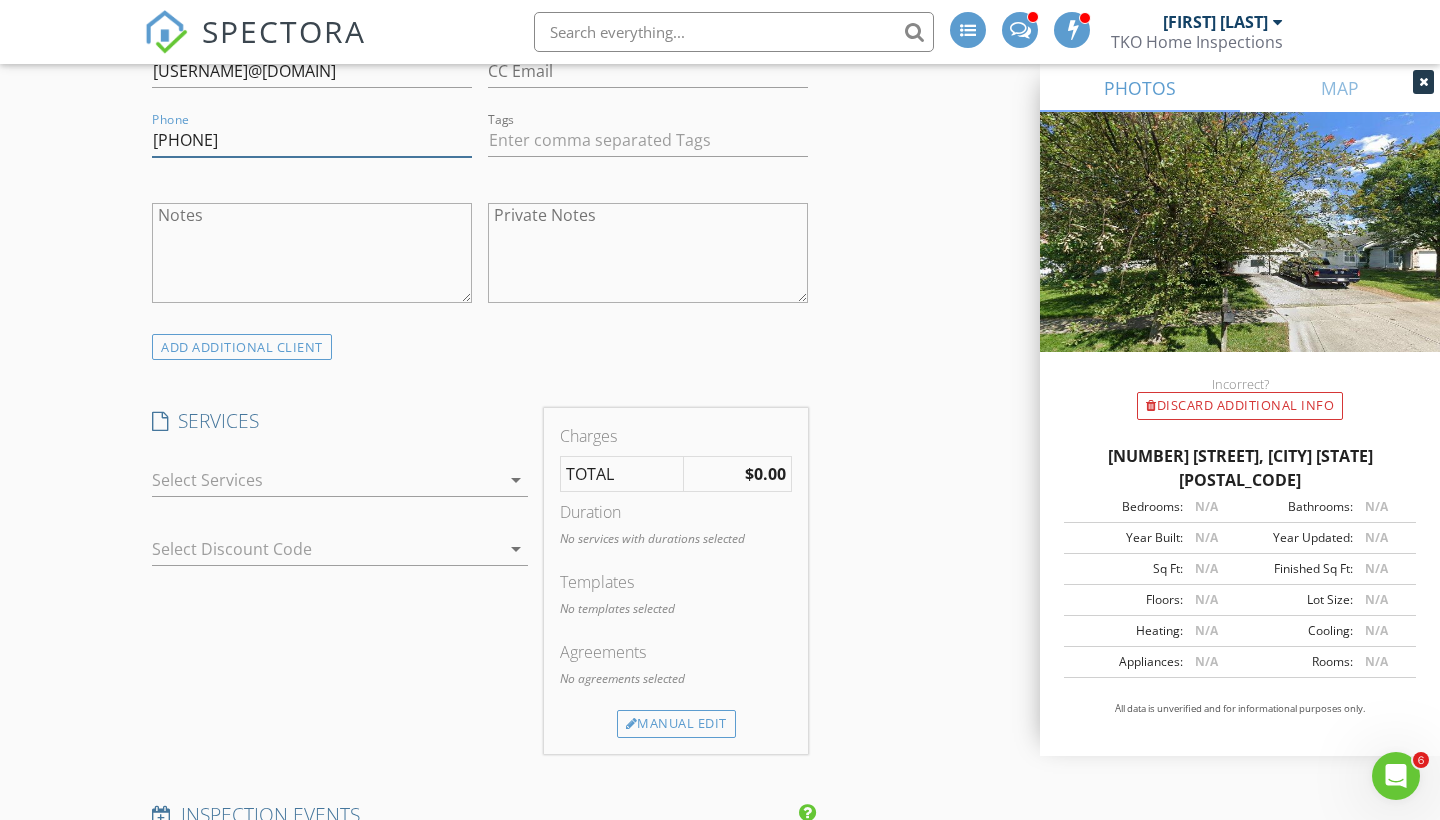 scroll, scrollTop: 1240, scrollLeft: 0, axis: vertical 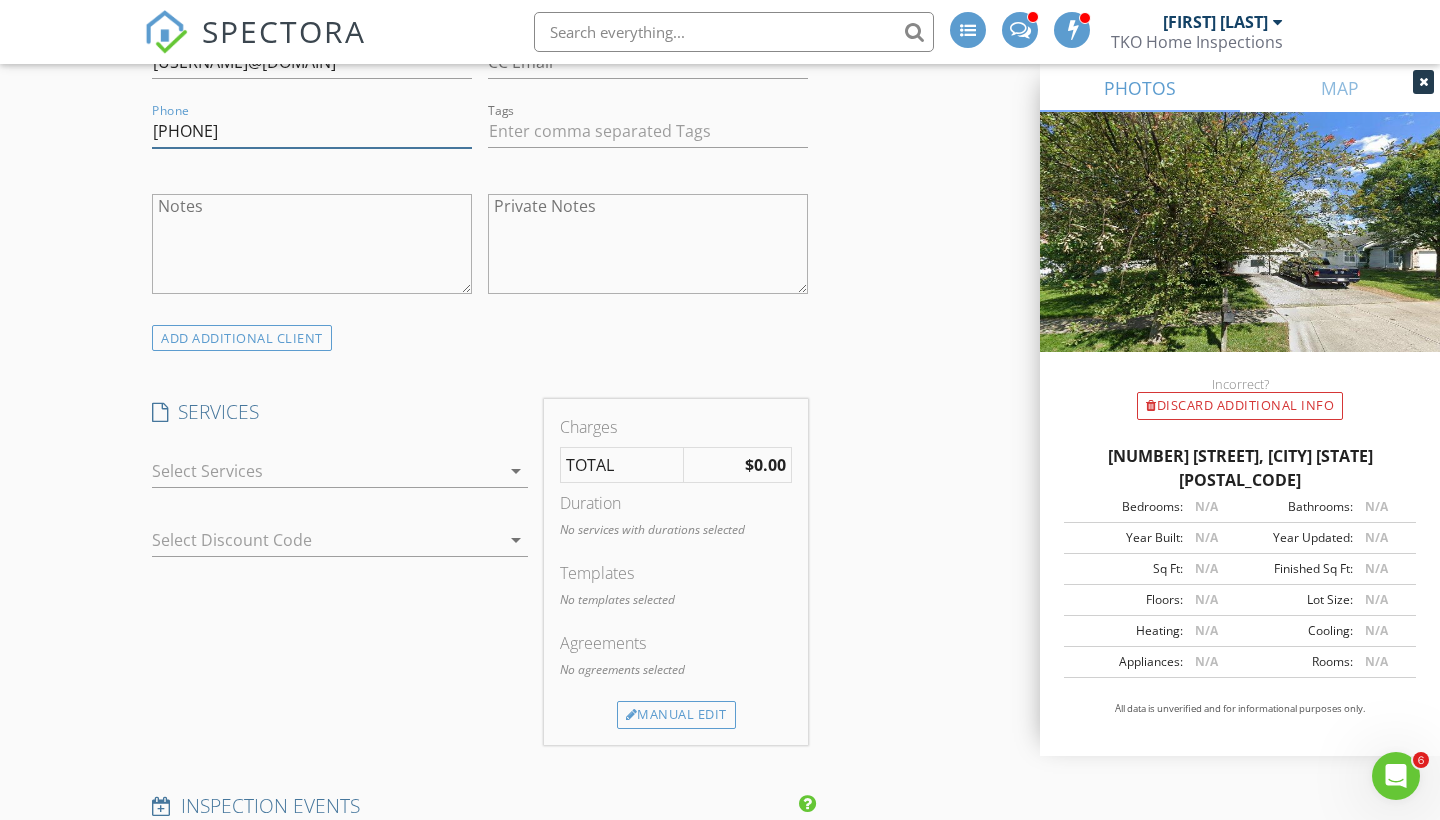 type on "[PHONE]" 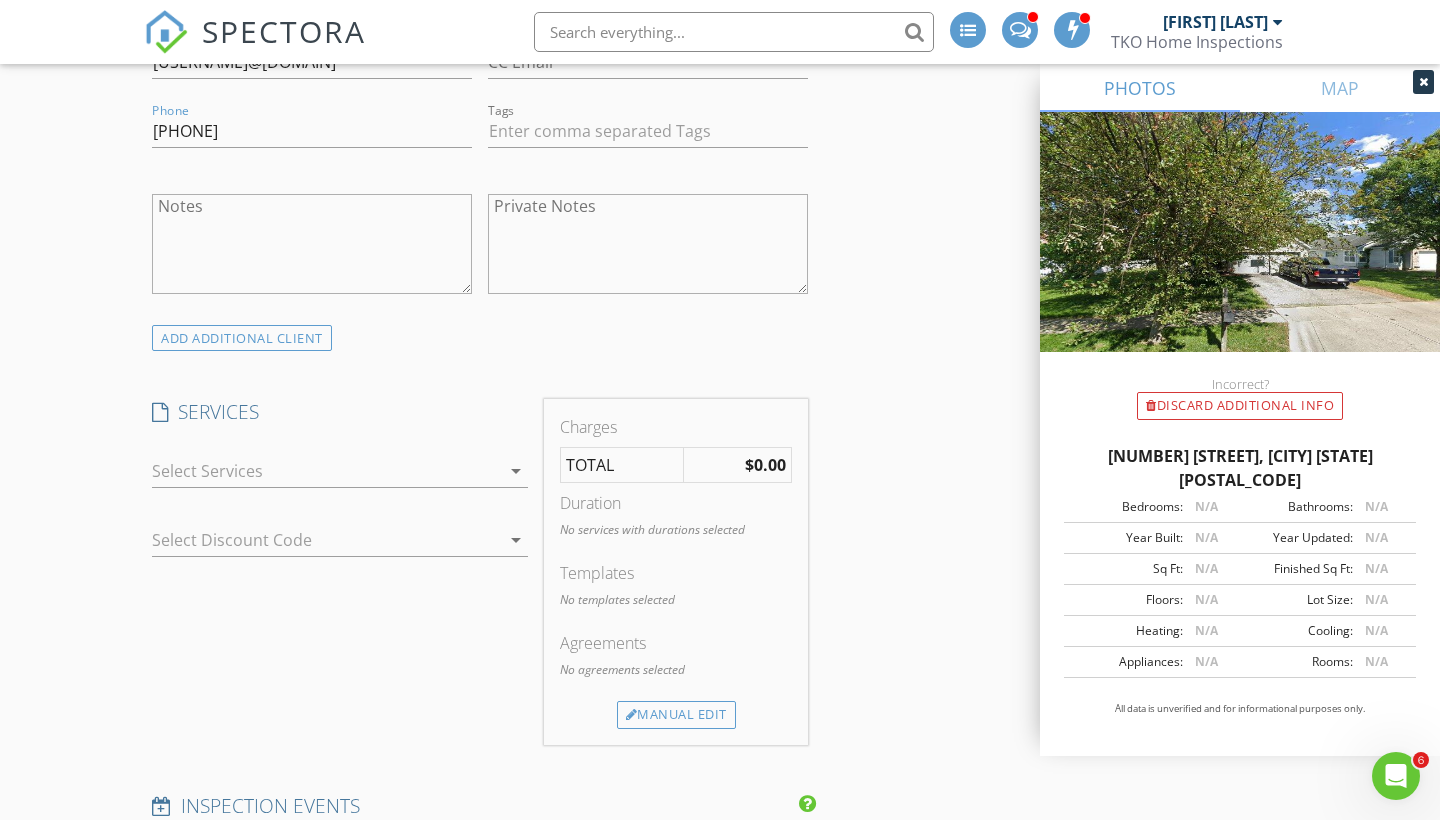 click at bounding box center (326, 471) 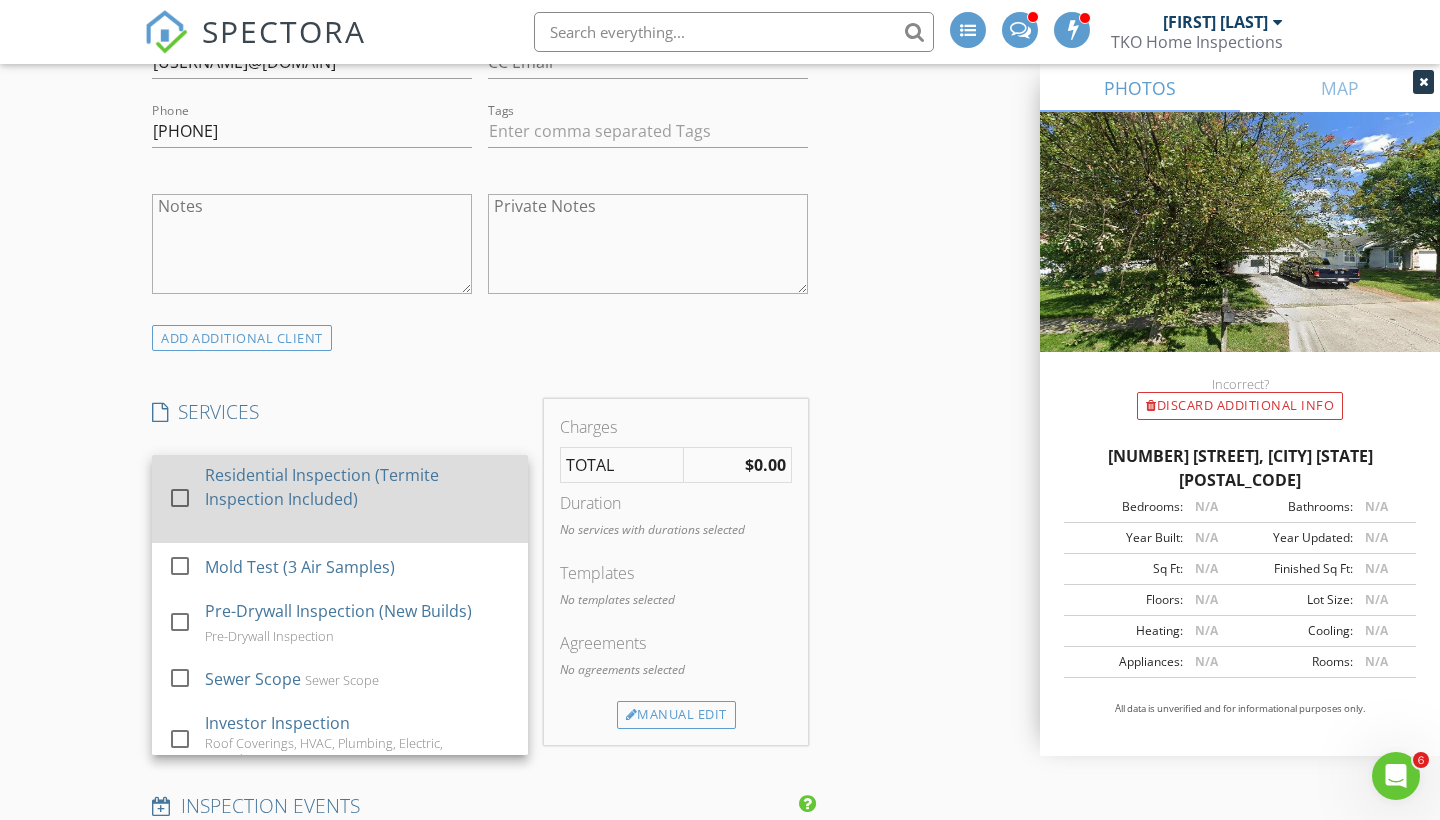 click on "Residential Inspection (Termite Inspection Included)" at bounding box center (358, 487) 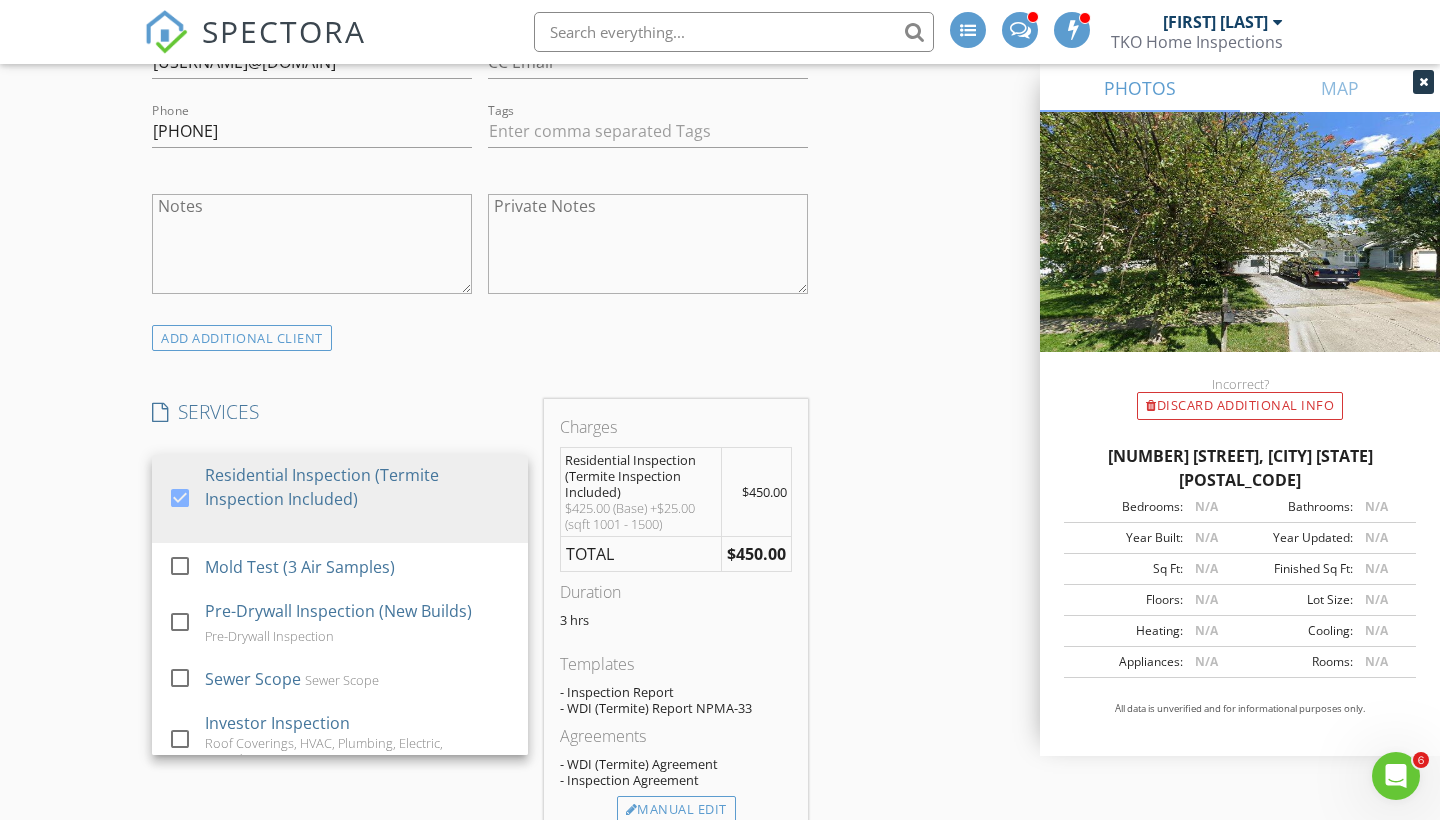 click on "New Inspection
INSPECTOR(S)
check_box_outline_blank   Todd Kirk     check_box   Kiyanna Black   PRIMARY   Kiyanna Black arrow_drop_down   check_box_outline_blank Kiyanna Black specifically requested
Date/Time
08/07/2025 9:30 AM
Location
Address Search       Address 3118 Legion Ln   Unit   City Columbus   State OH   Zip 43232   County Franklin     Square Feet 1163   Year Built 2002   Foundation arrow_drop_down     Kiyanna Black     7.4 miles     (13 minutes)
client
check_box Enable Client CC email for this inspection   Client Search     check_box_outline_blank Client is a Company/Organization     First Name Joyce   Last Name Henry   Email henryjoyce255@gmail.com   CC Email   Phone 614-500-0934         Tags         Notes   Private Notes
ADD ADDITIONAL client
SERVICES" at bounding box center (720, 948) 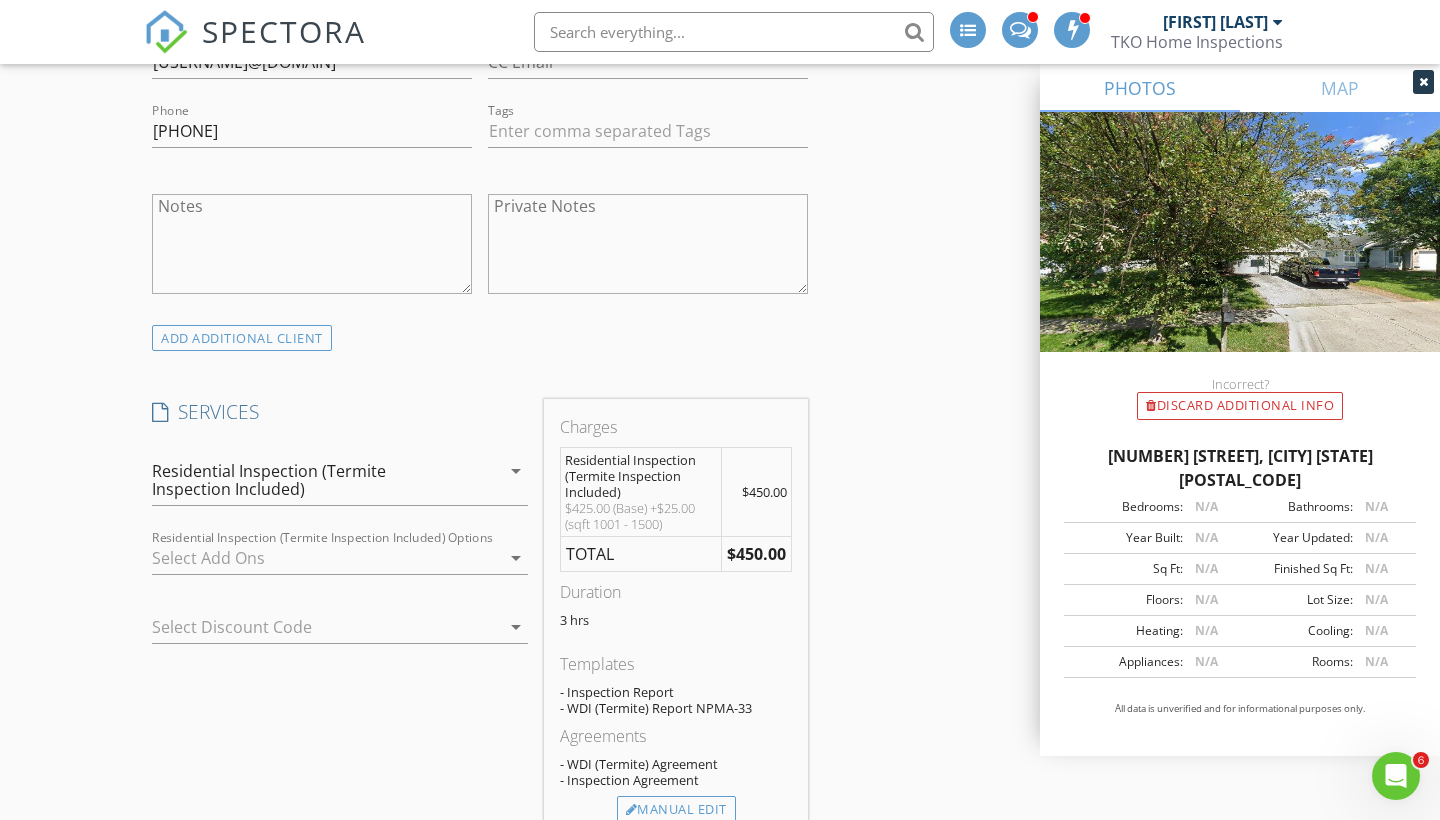 click at bounding box center (326, 558) 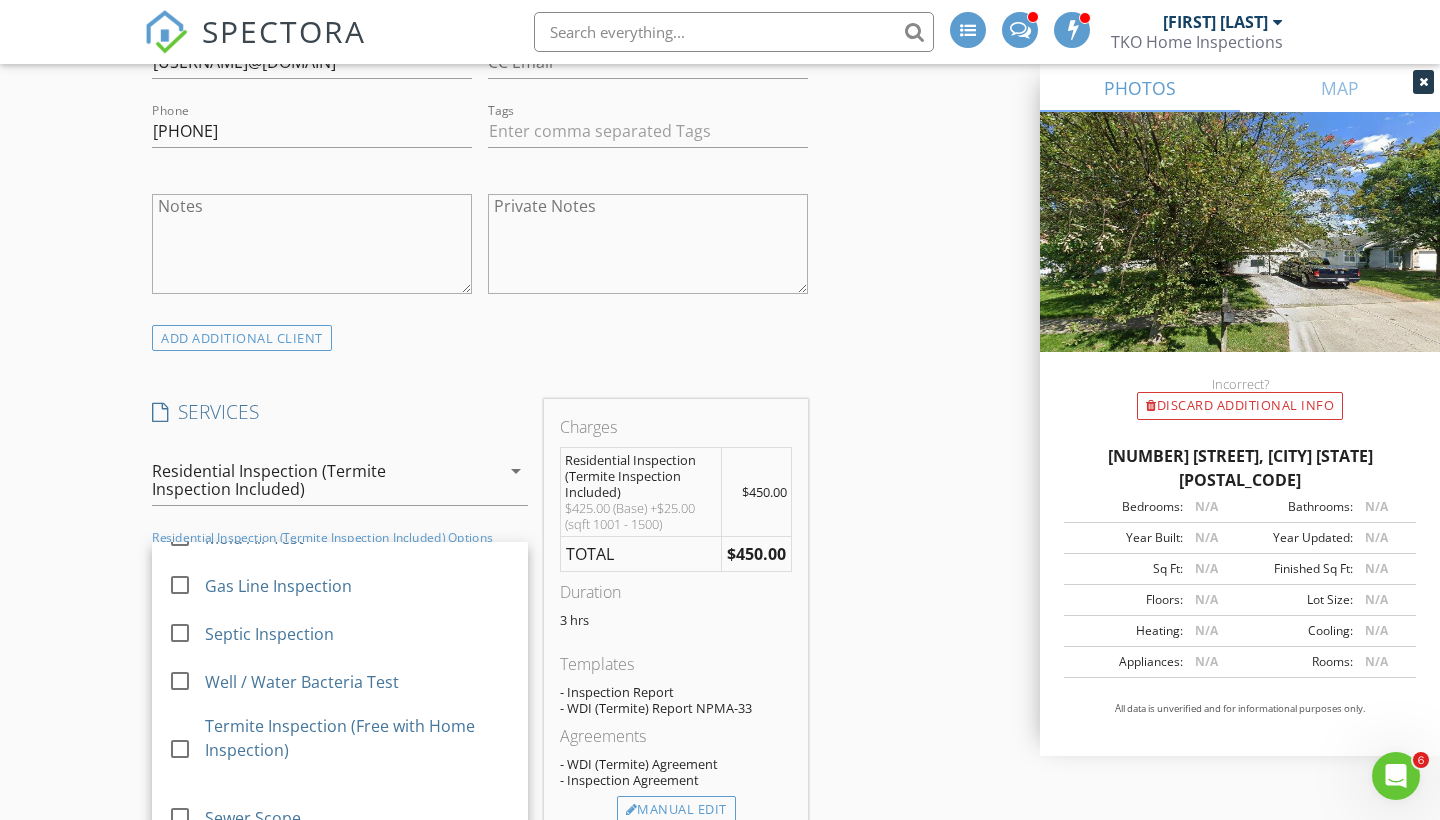 scroll, scrollTop: 188, scrollLeft: 0, axis: vertical 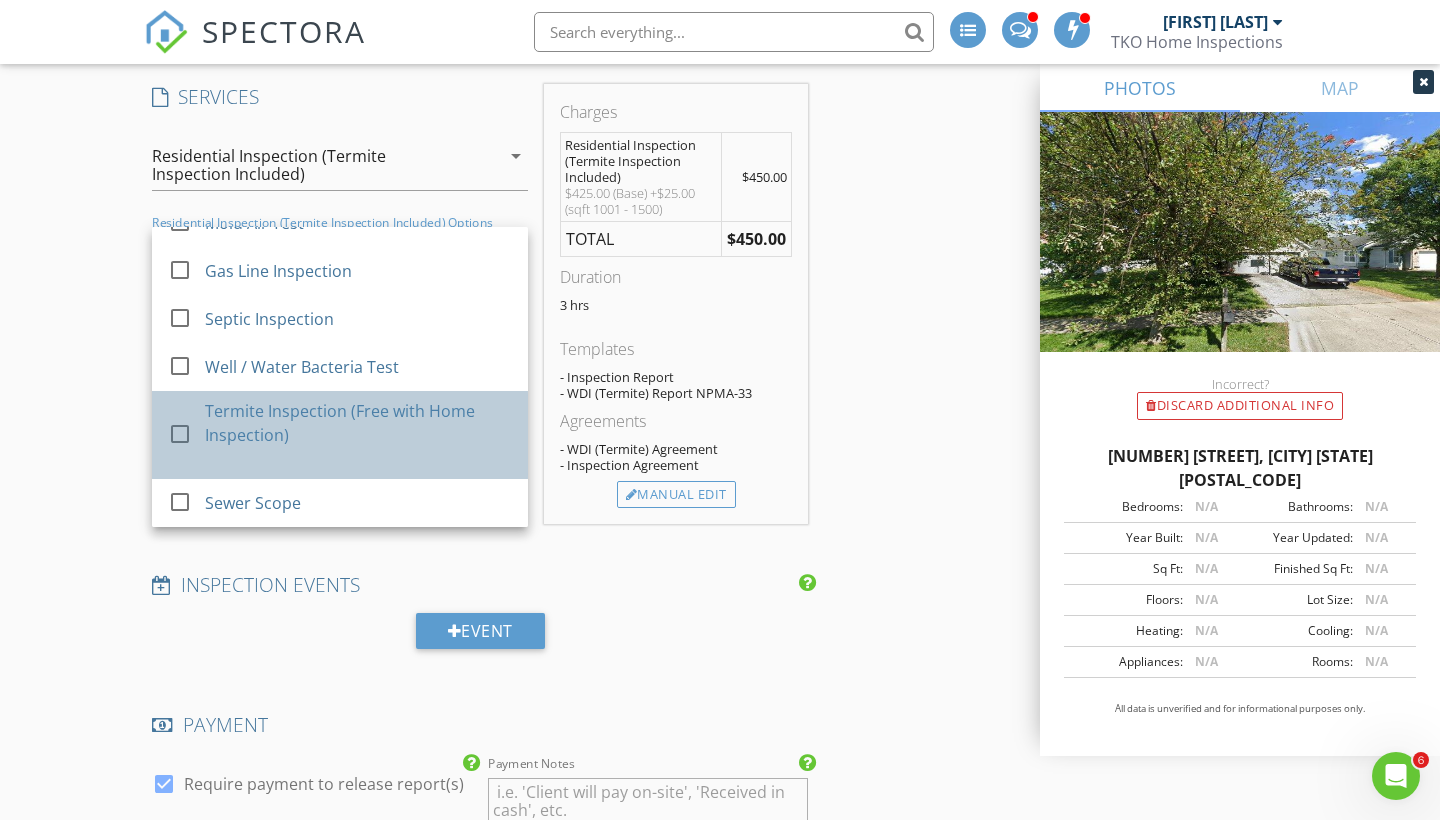 click on "Termite Inspection (Free with Home Inspection)" at bounding box center [358, 423] 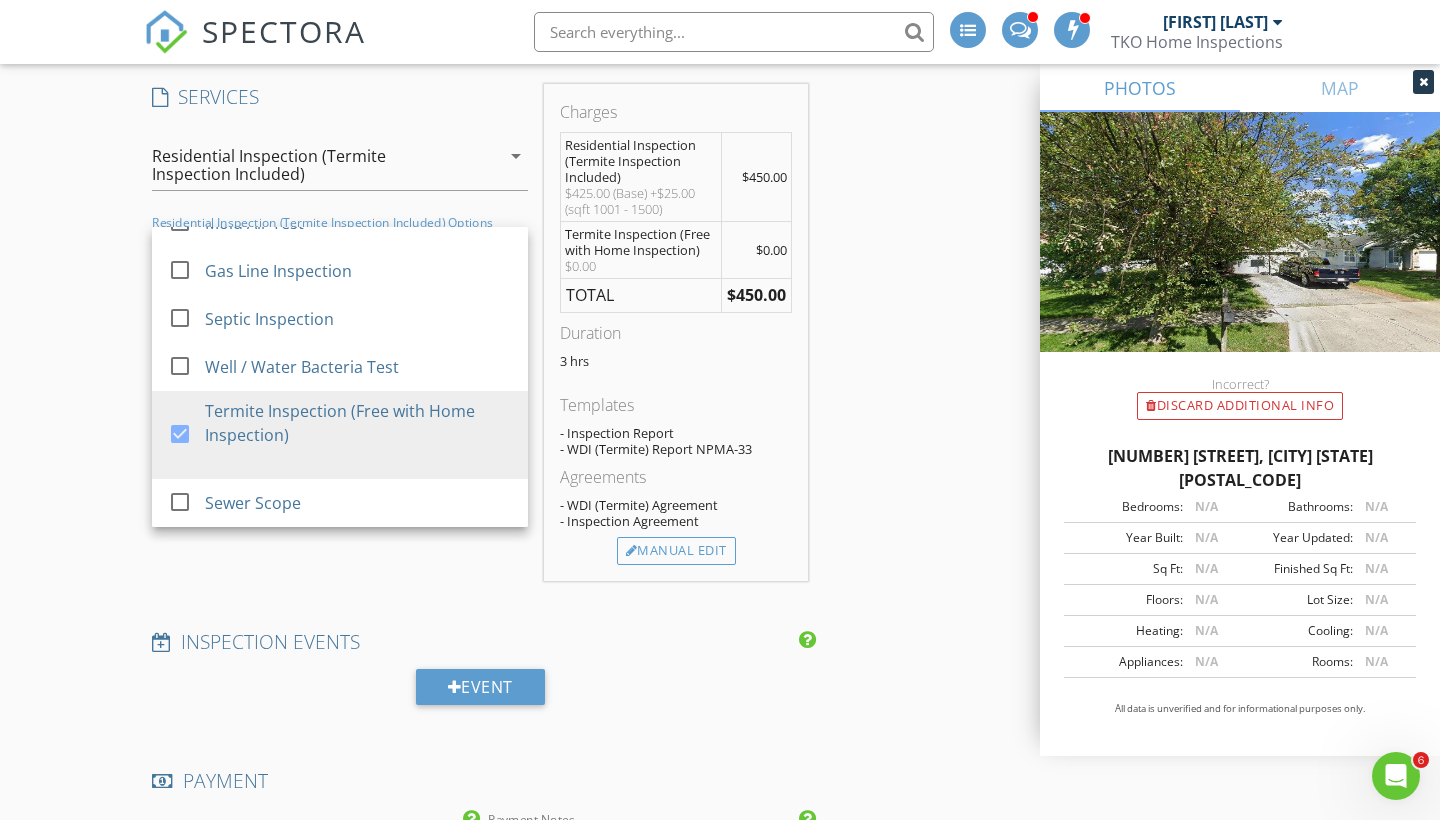 click on "New Inspection
INSPECTOR(S)
check_box_outline_blank   Todd Kirk     check_box   Kiyanna Black   PRIMARY   Kiyanna Black arrow_drop_down   check_box_outline_blank Kiyanna Black specifically requested
Date/Time
08/07/2025 9:30 AM
Location
Address Search       Address 3118 Legion Ln   Unit   City Columbus   State OH   Zip 43232   County Franklin     Square Feet 1163   Year Built 2002   Foundation arrow_drop_down     Kiyanna Black     7.4 miles     (13 minutes)
client
check_box Enable Client CC email for this inspection   Client Search     check_box_outline_blank Client is a Company/Organization     First Name Joyce   Last Name Henry   Email henryjoyce255@gmail.com   CC Email   Phone 614-500-0934         Tags         Notes   Private Notes
ADD ADDITIONAL client
SERVICES" at bounding box center [720, 661] 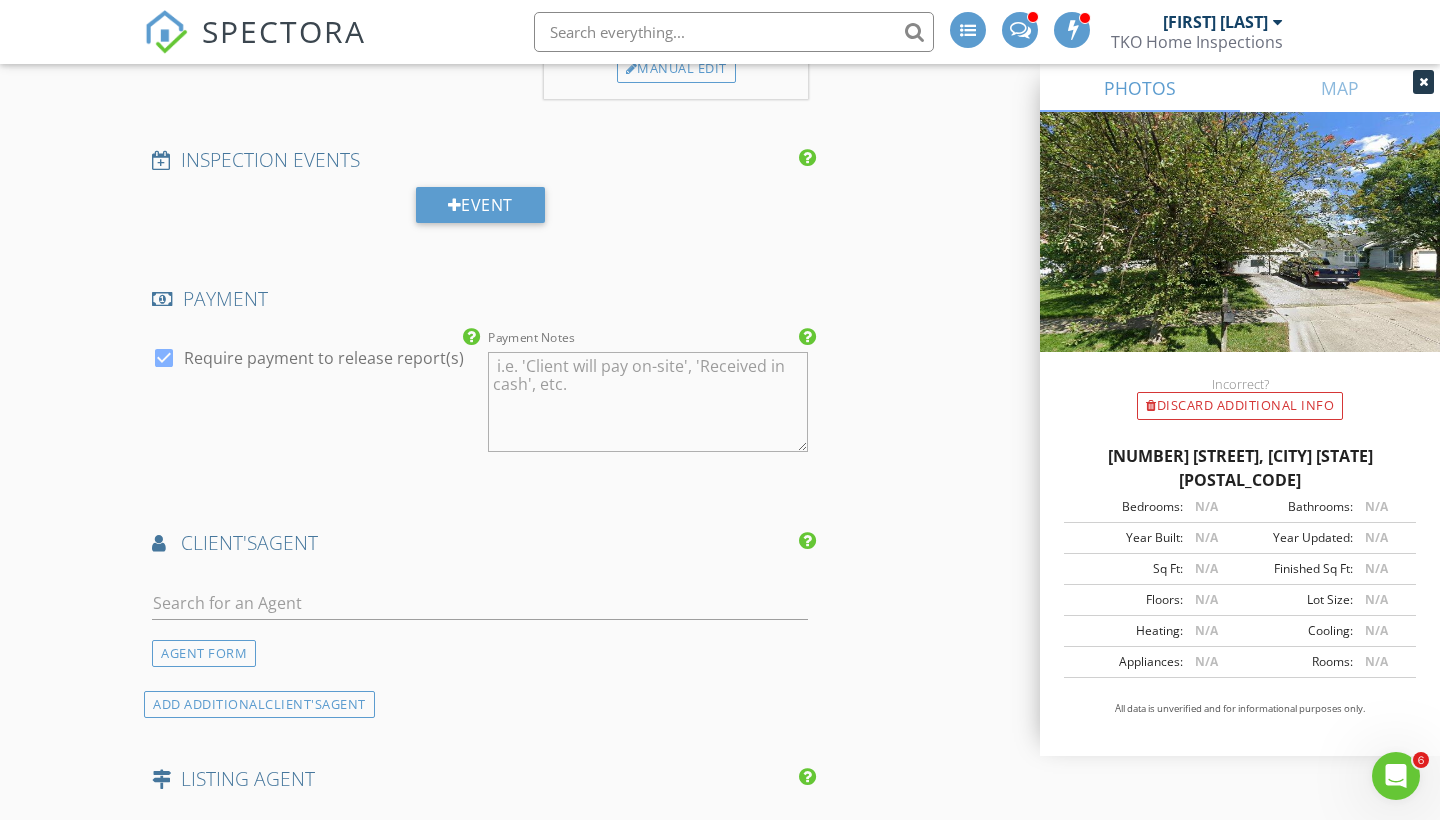 scroll, scrollTop: 2081, scrollLeft: 0, axis: vertical 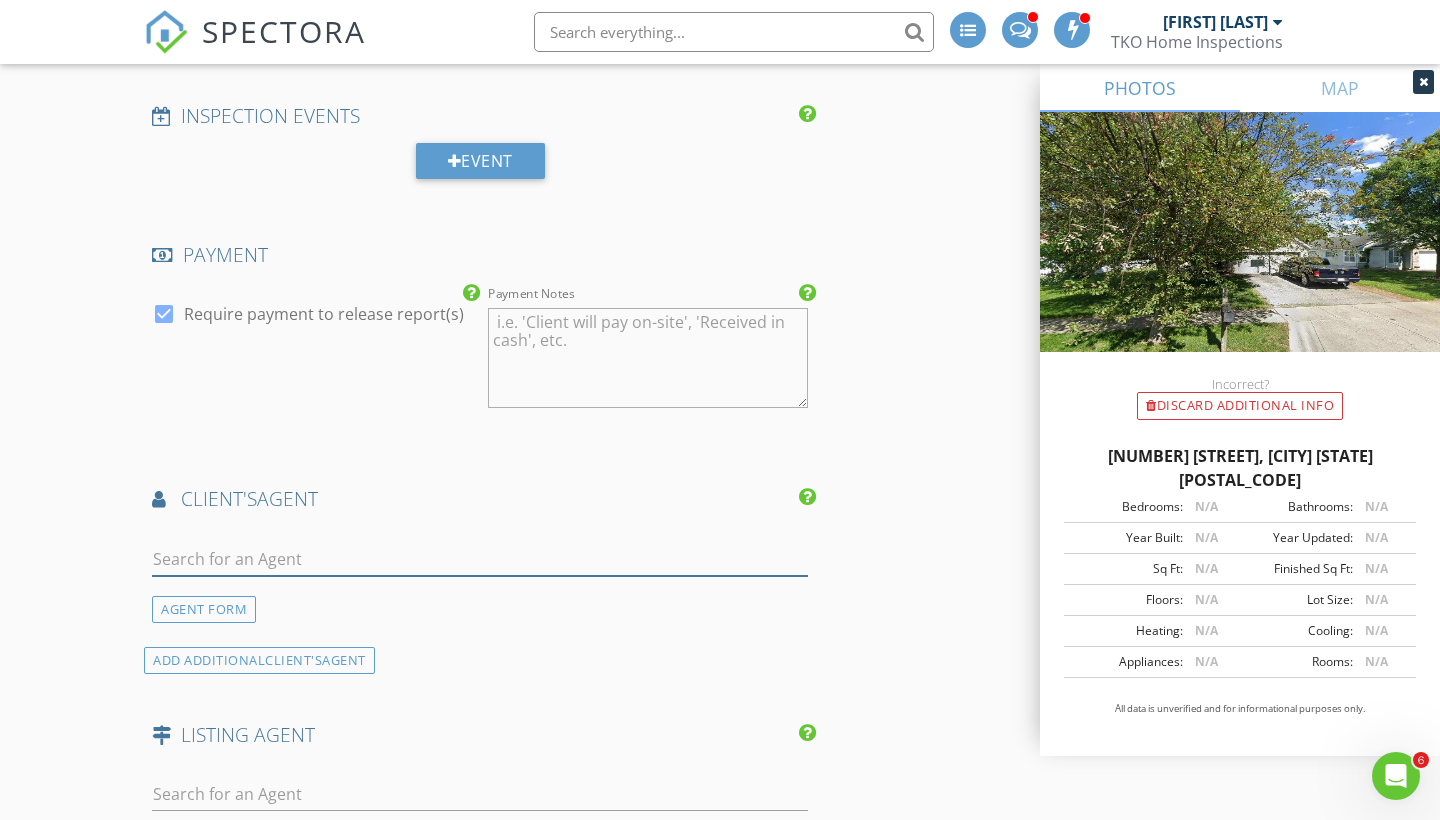 click at bounding box center (480, 559) 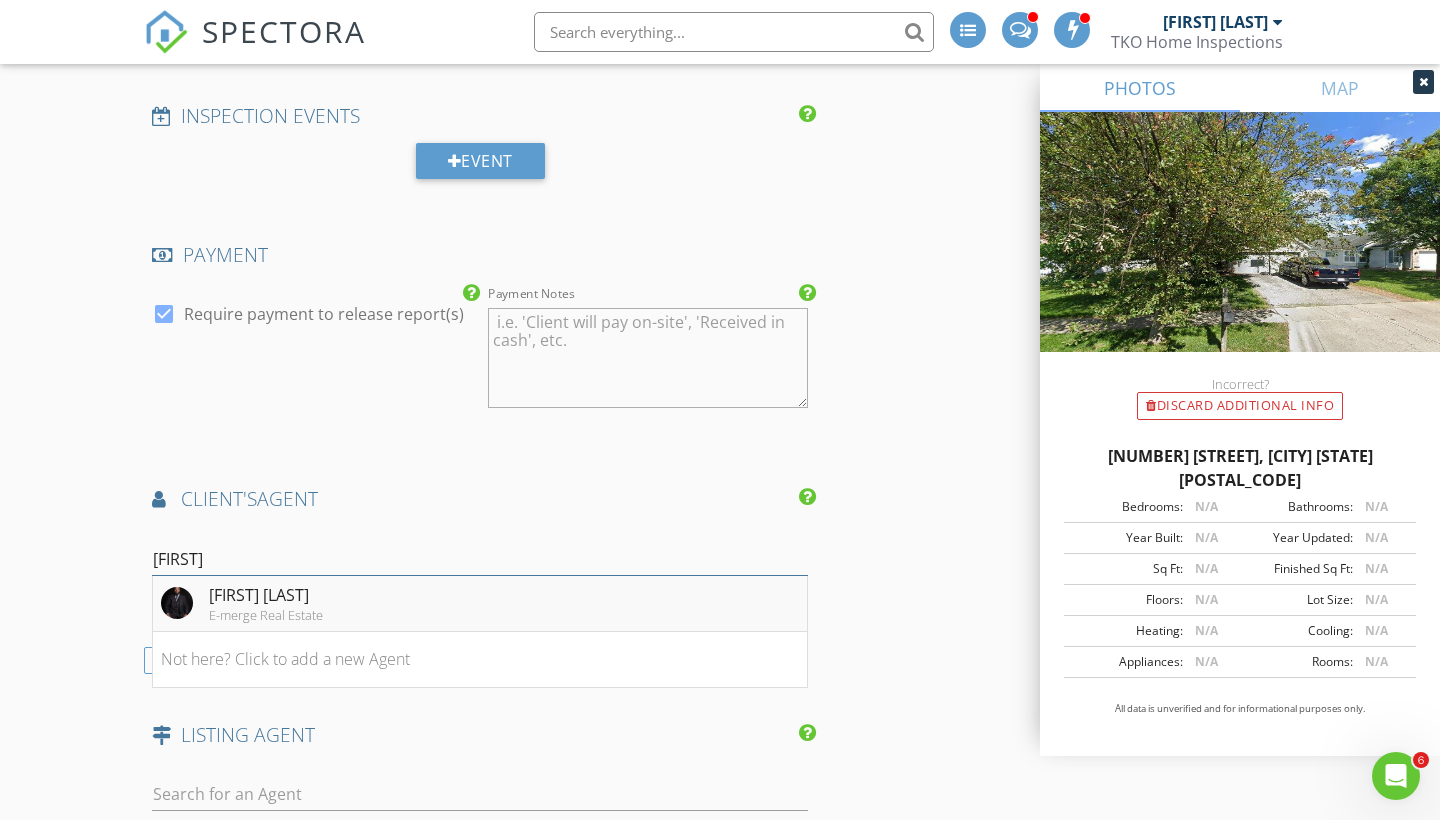 type on "calvi" 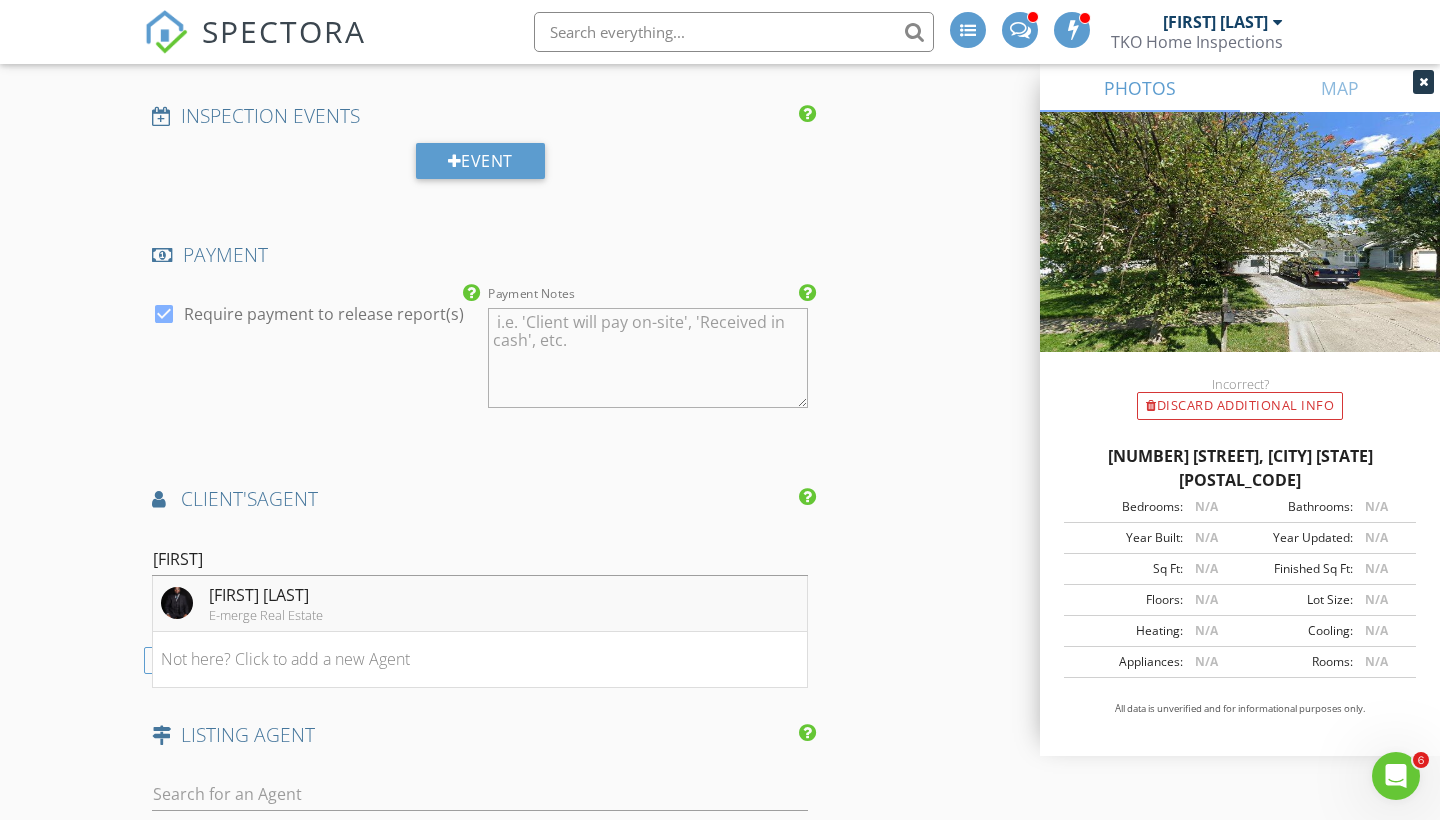 click on "[FIRST] [LAST]" at bounding box center [266, 595] 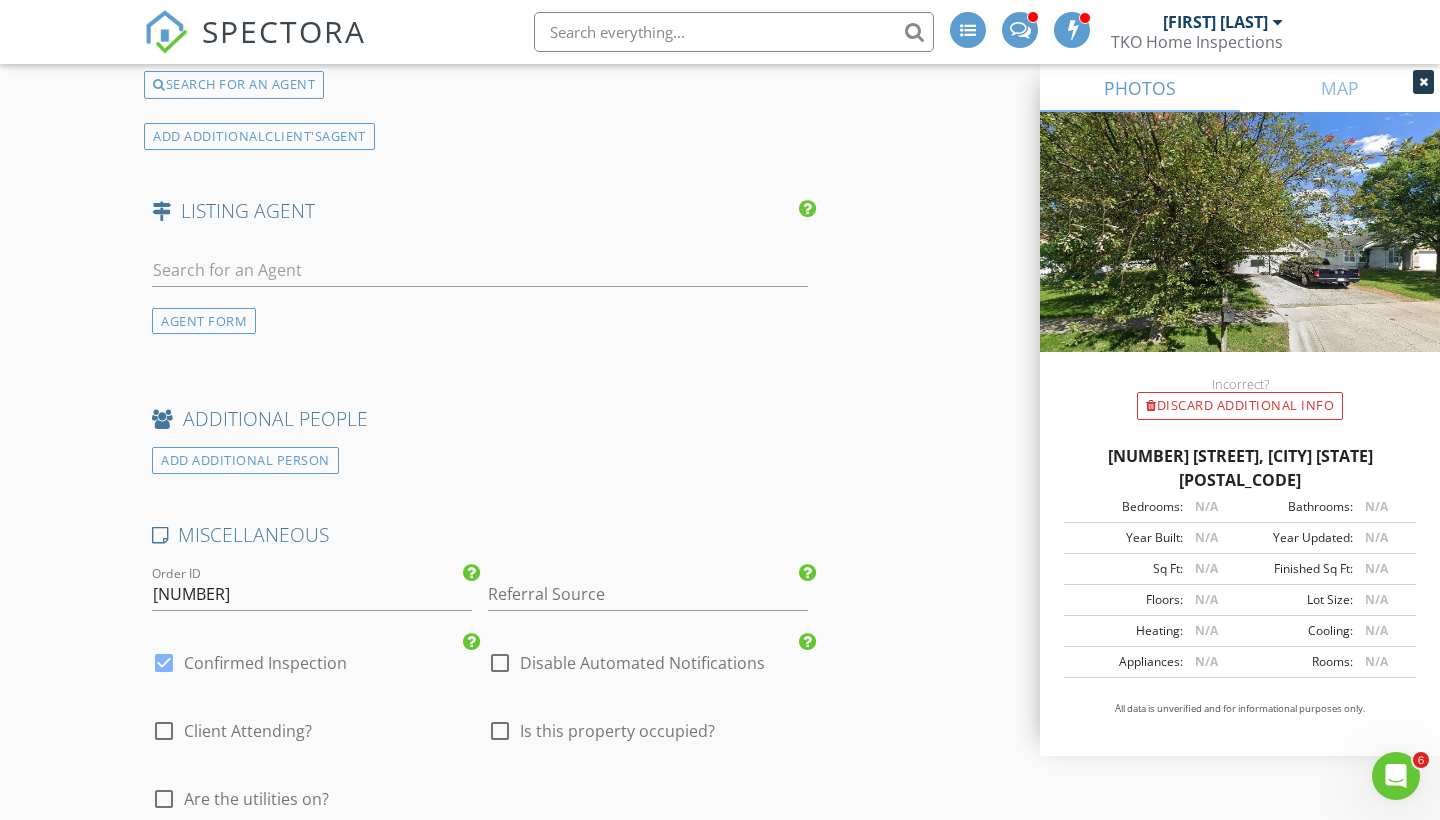 scroll, scrollTop: 3209, scrollLeft: 0, axis: vertical 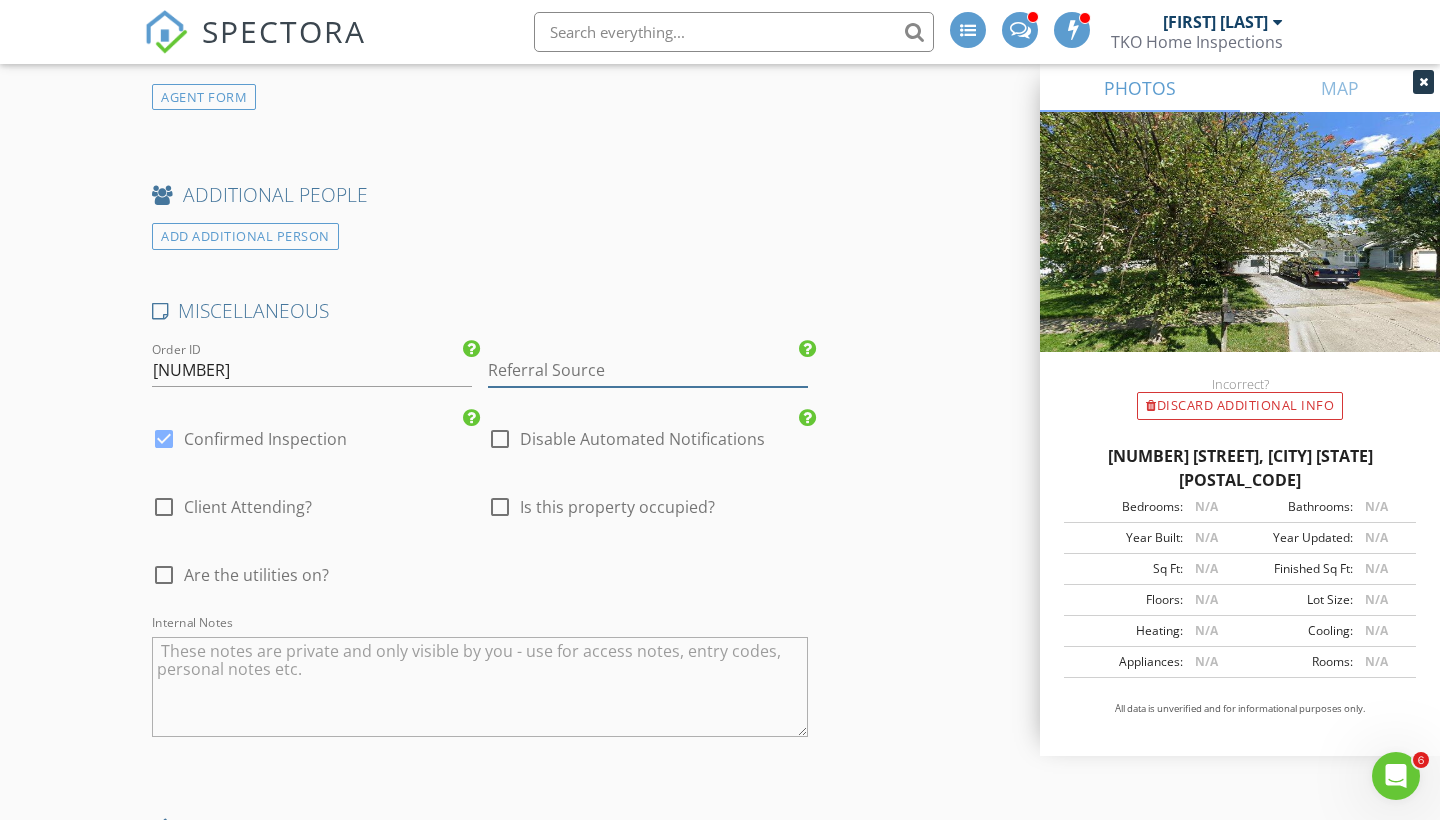 click at bounding box center (648, 370) 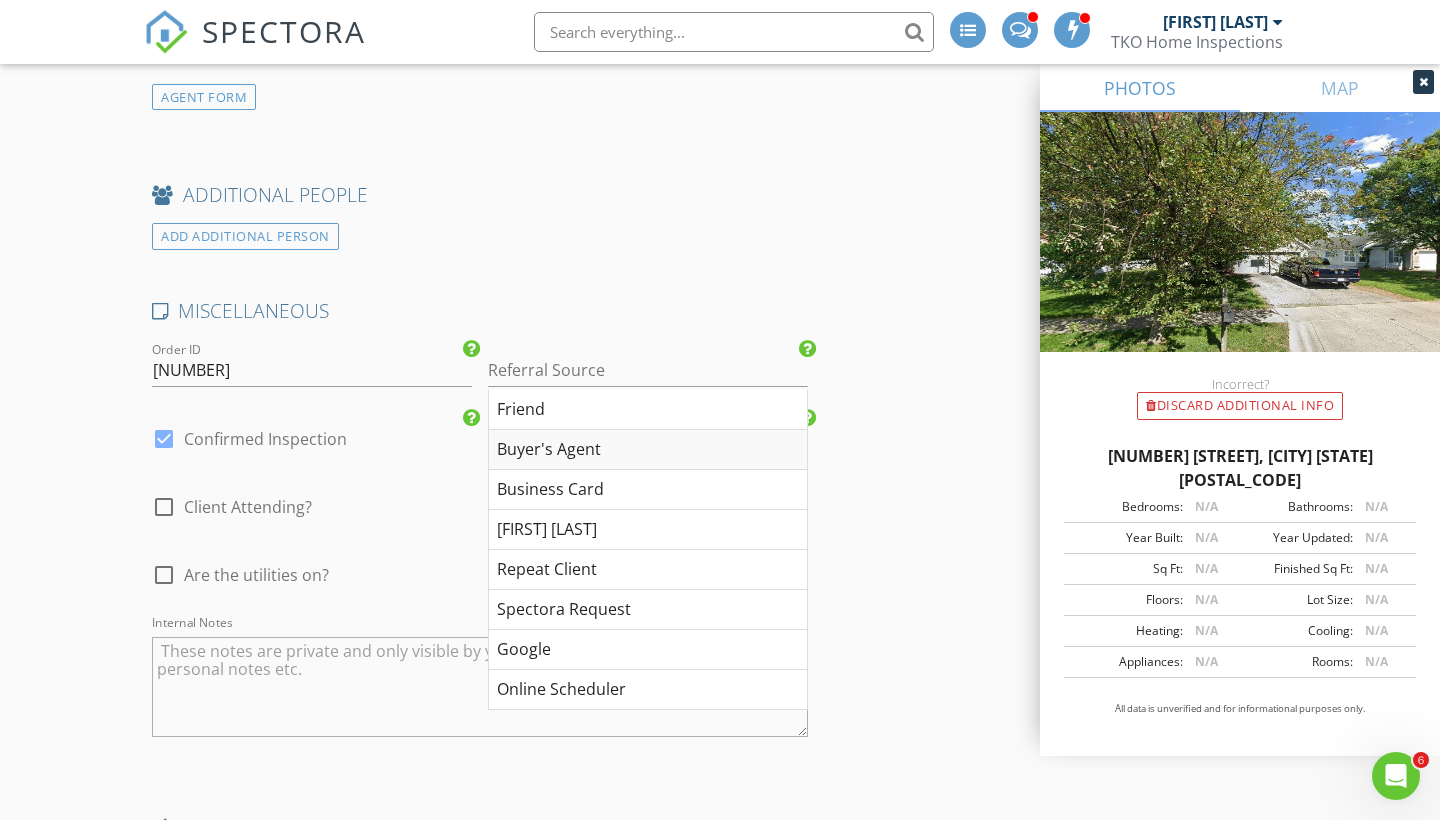 click on "Buyer's Agent" at bounding box center (648, 450) 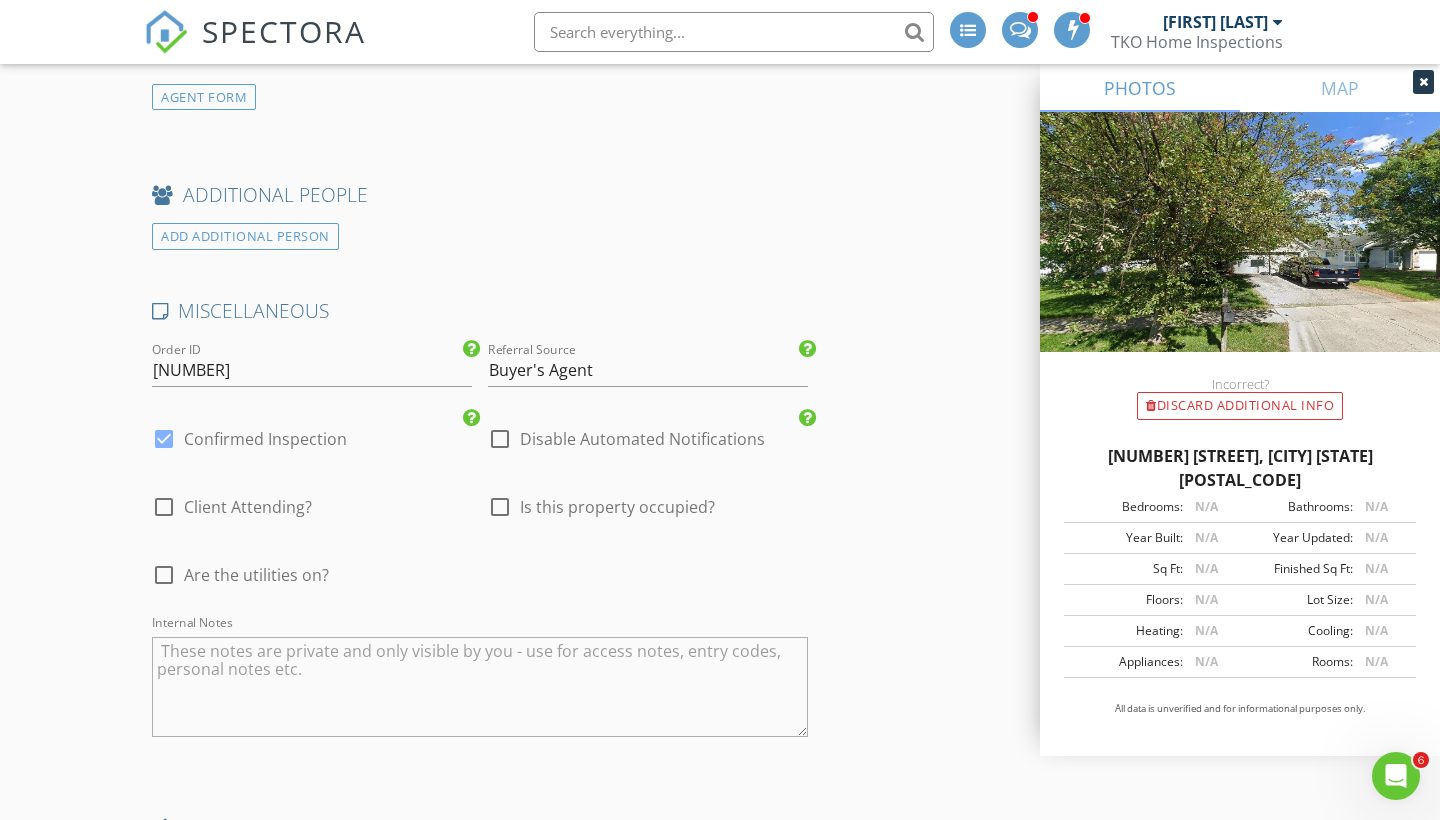 click at bounding box center (164, 575) 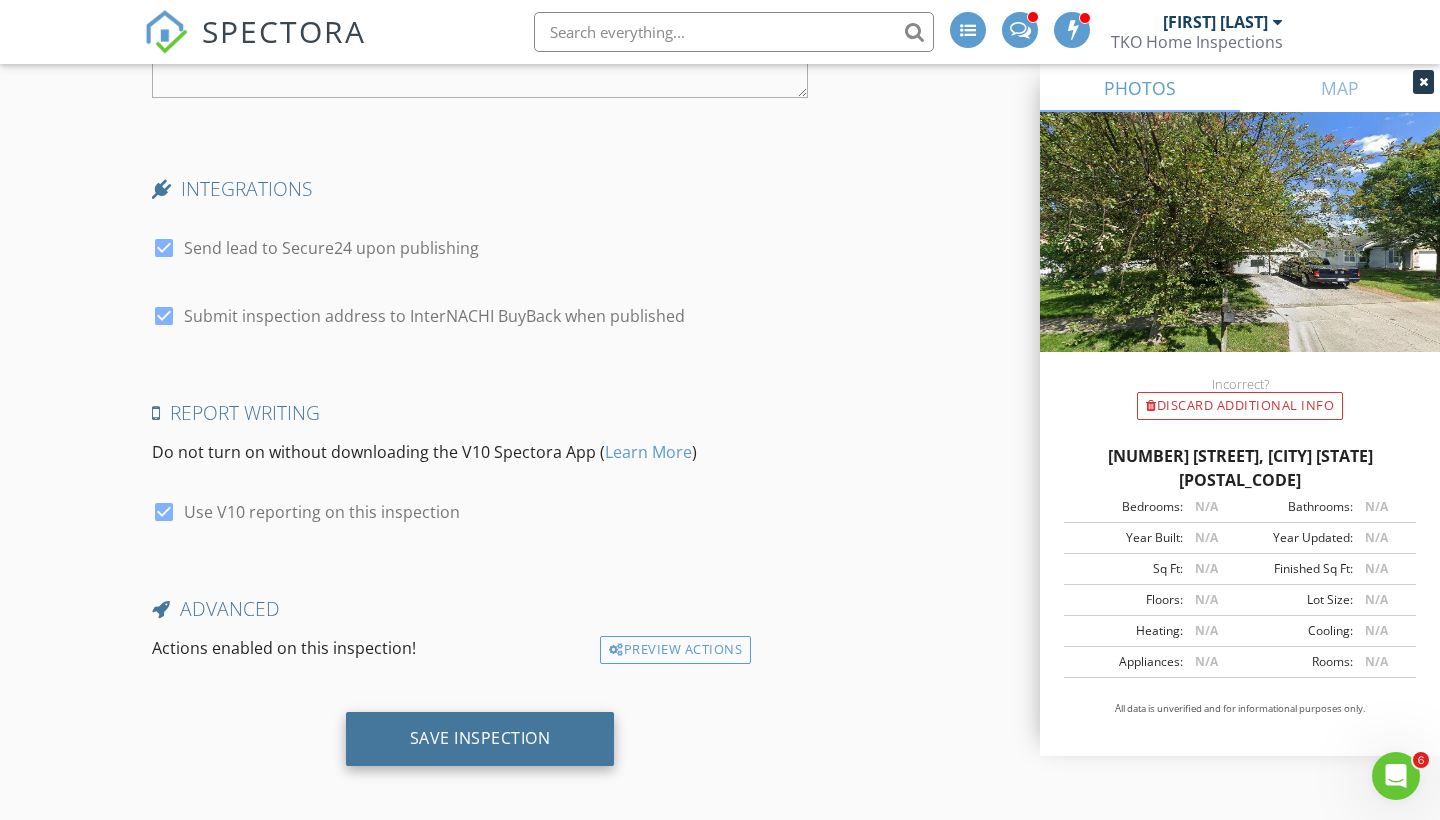 scroll, scrollTop: 3846, scrollLeft: 0, axis: vertical 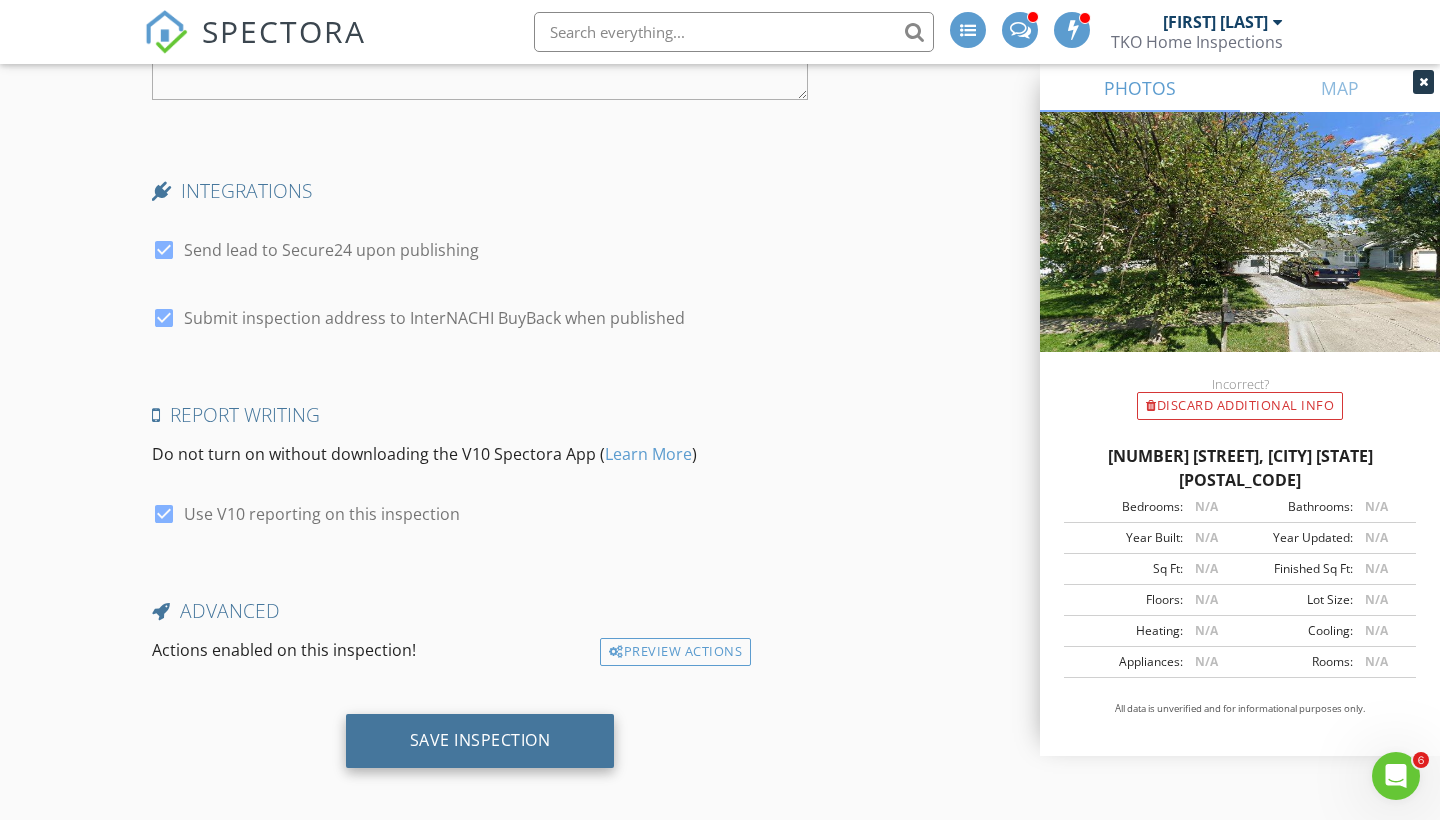 click on "Save Inspection" at bounding box center (480, 740) 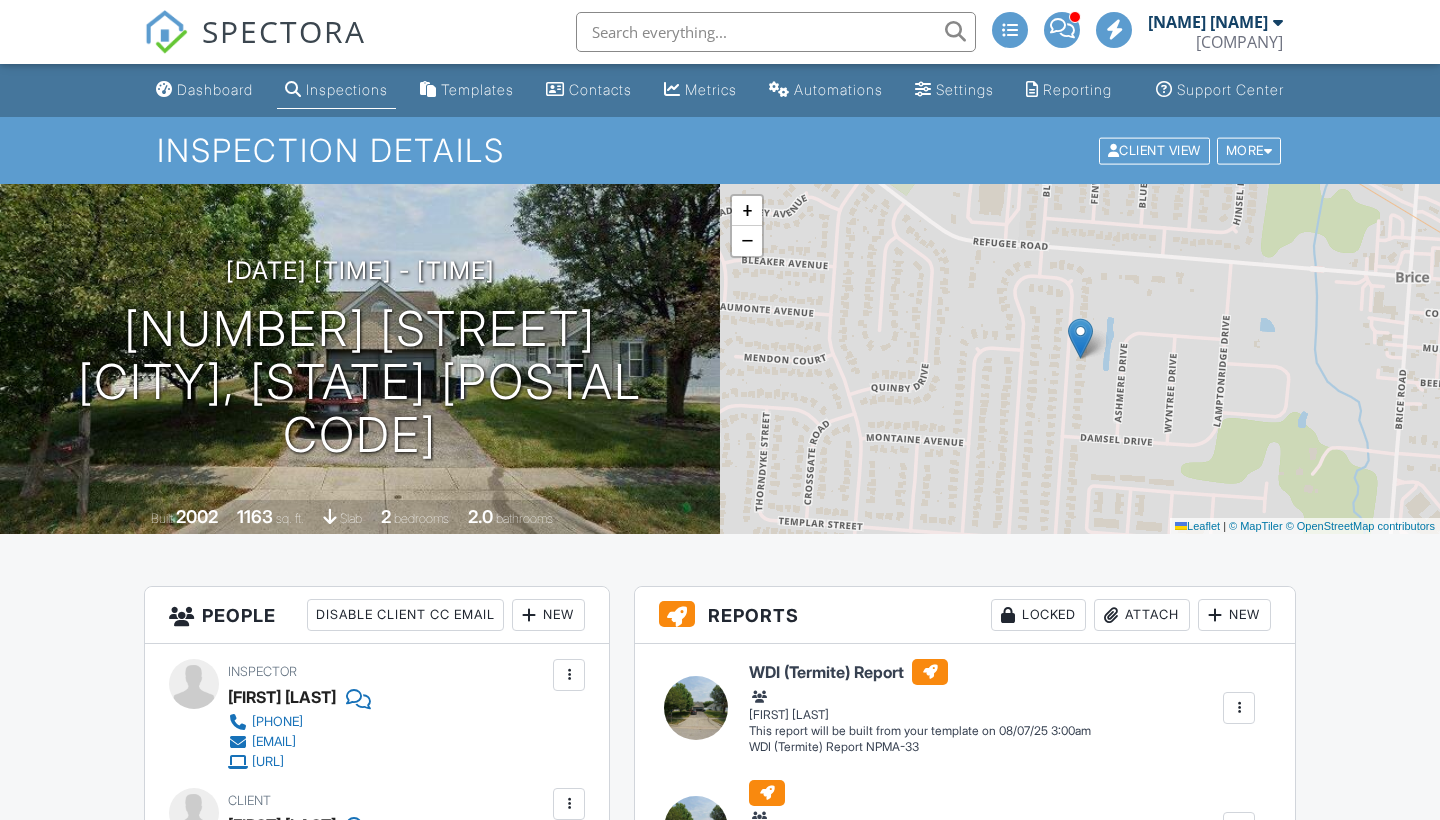 scroll, scrollTop: 0, scrollLeft: 0, axis: both 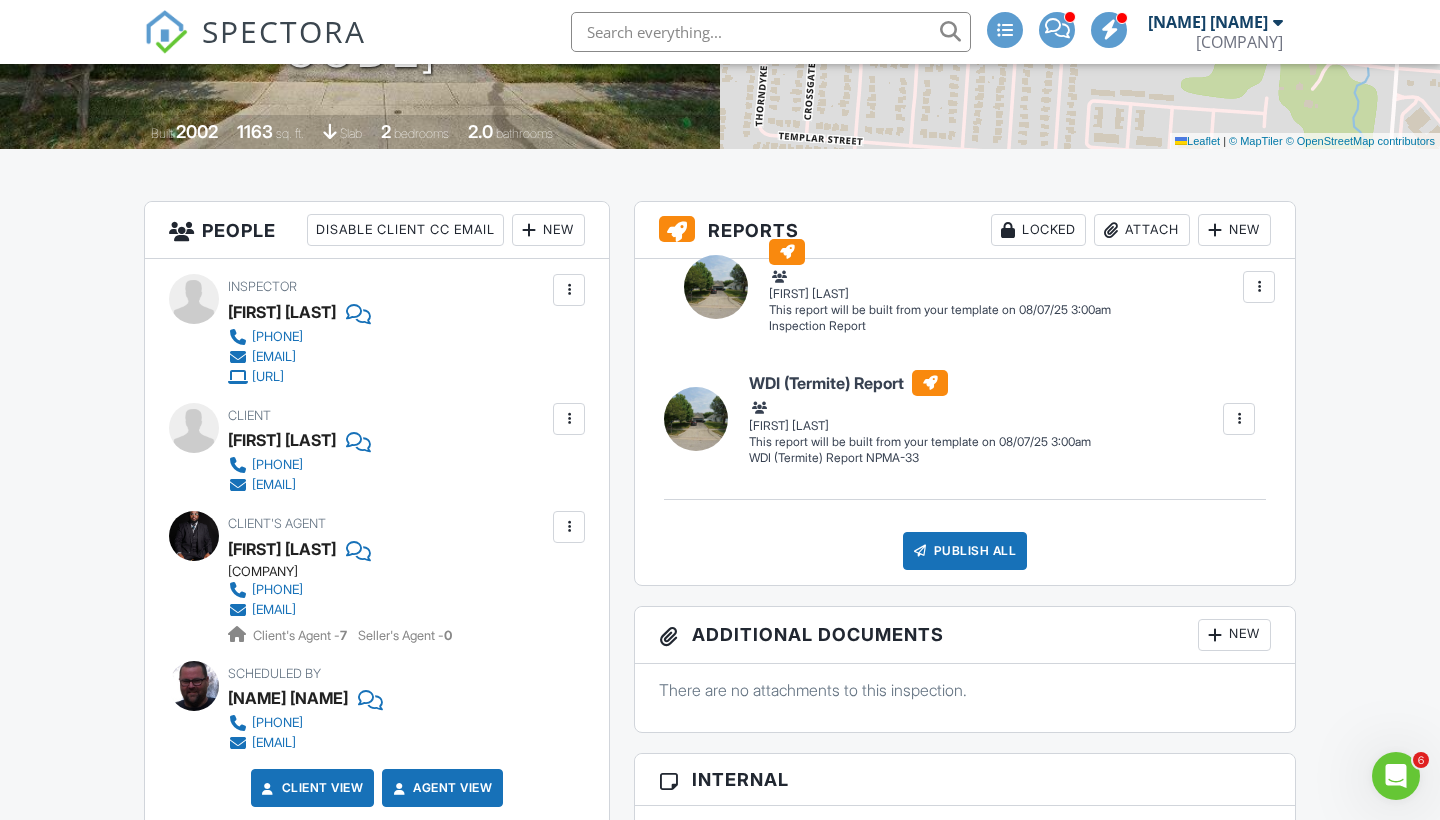 drag, startPoint x: 680, startPoint y: 476, endPoint x: 700, endPoint y: 321, distance: 156.285 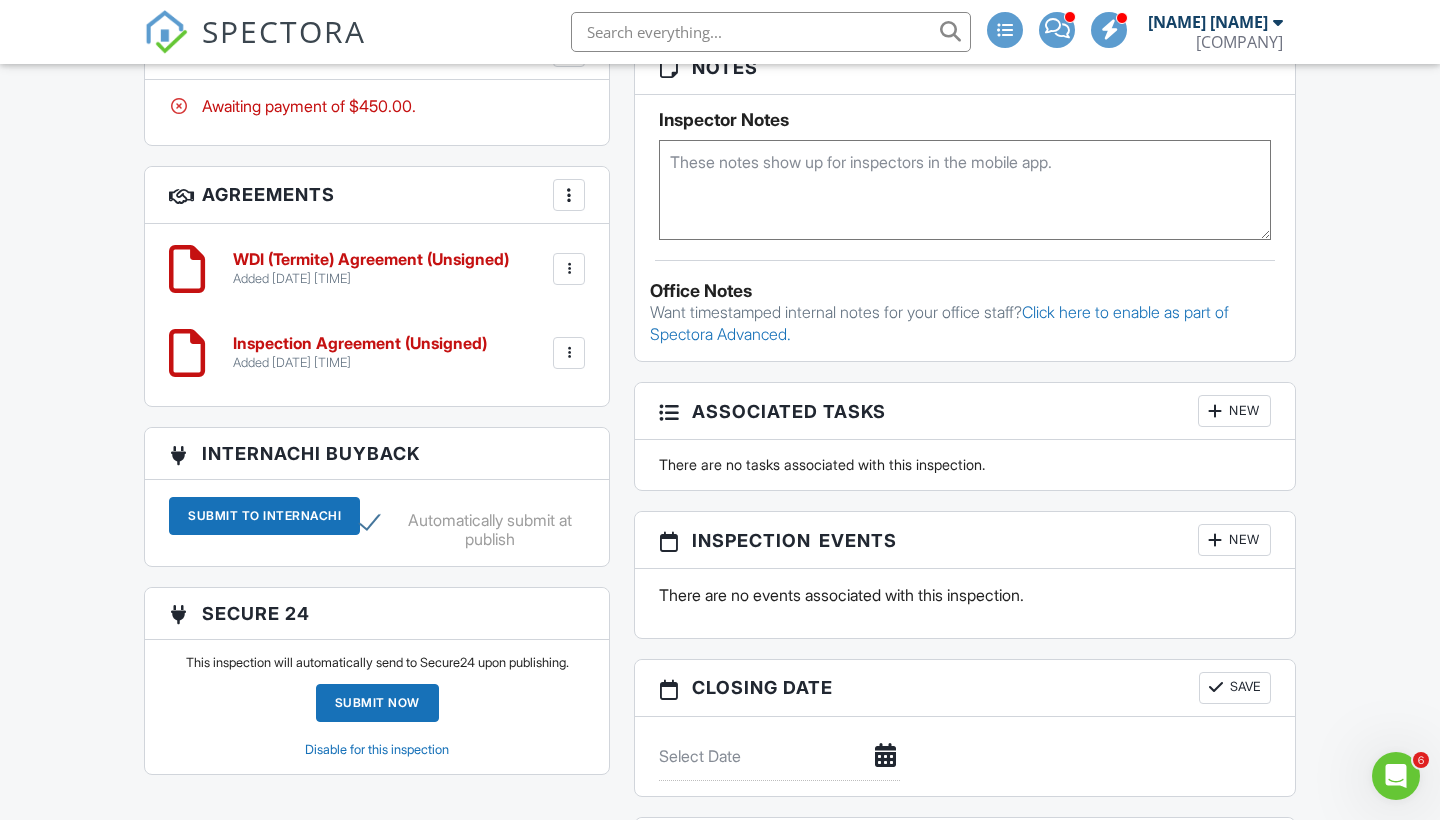 scroll, scrollTop: 1532, scrollLeft: 0, axis: vertical 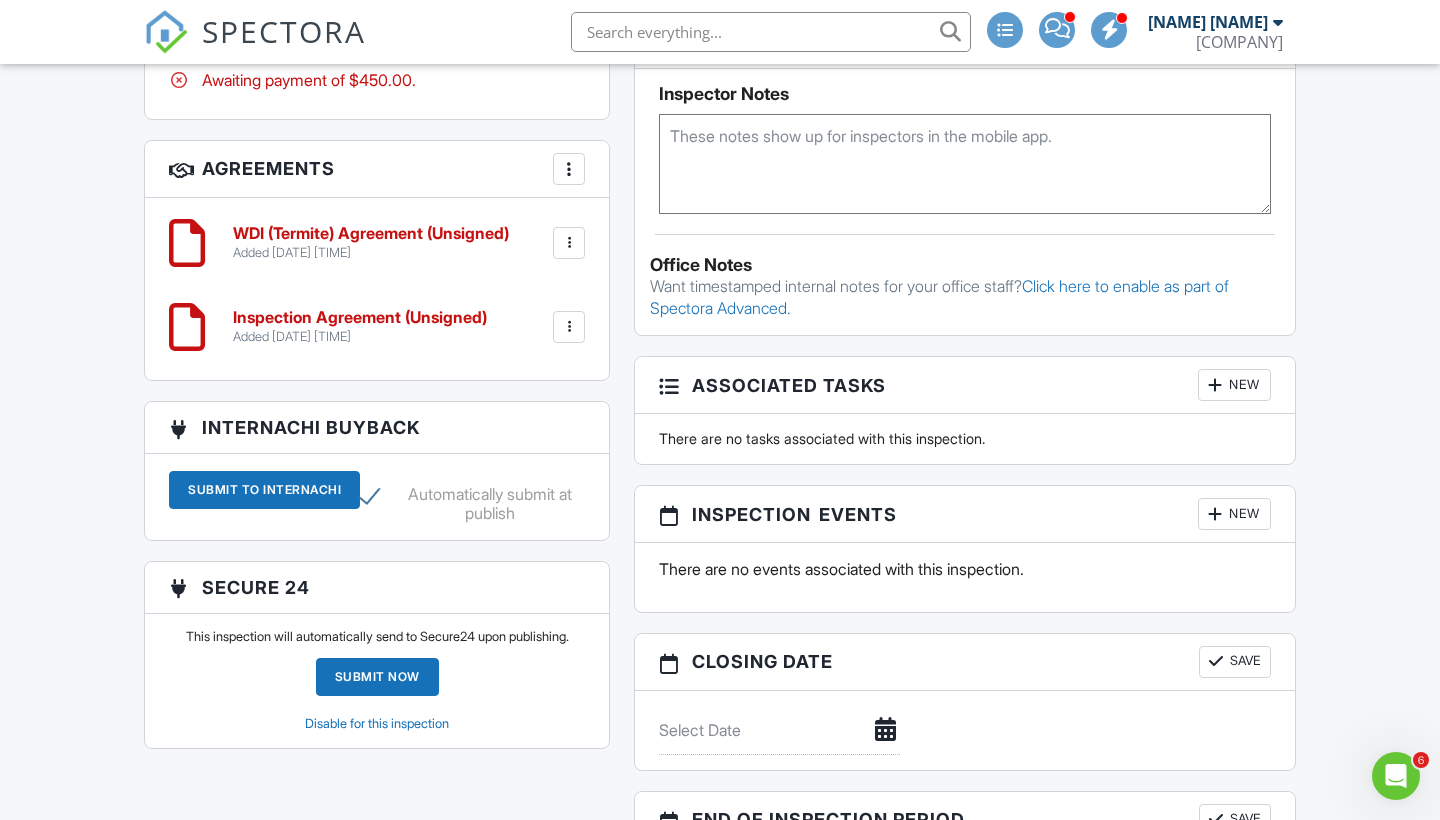 click at bounding box center [1396, 776] 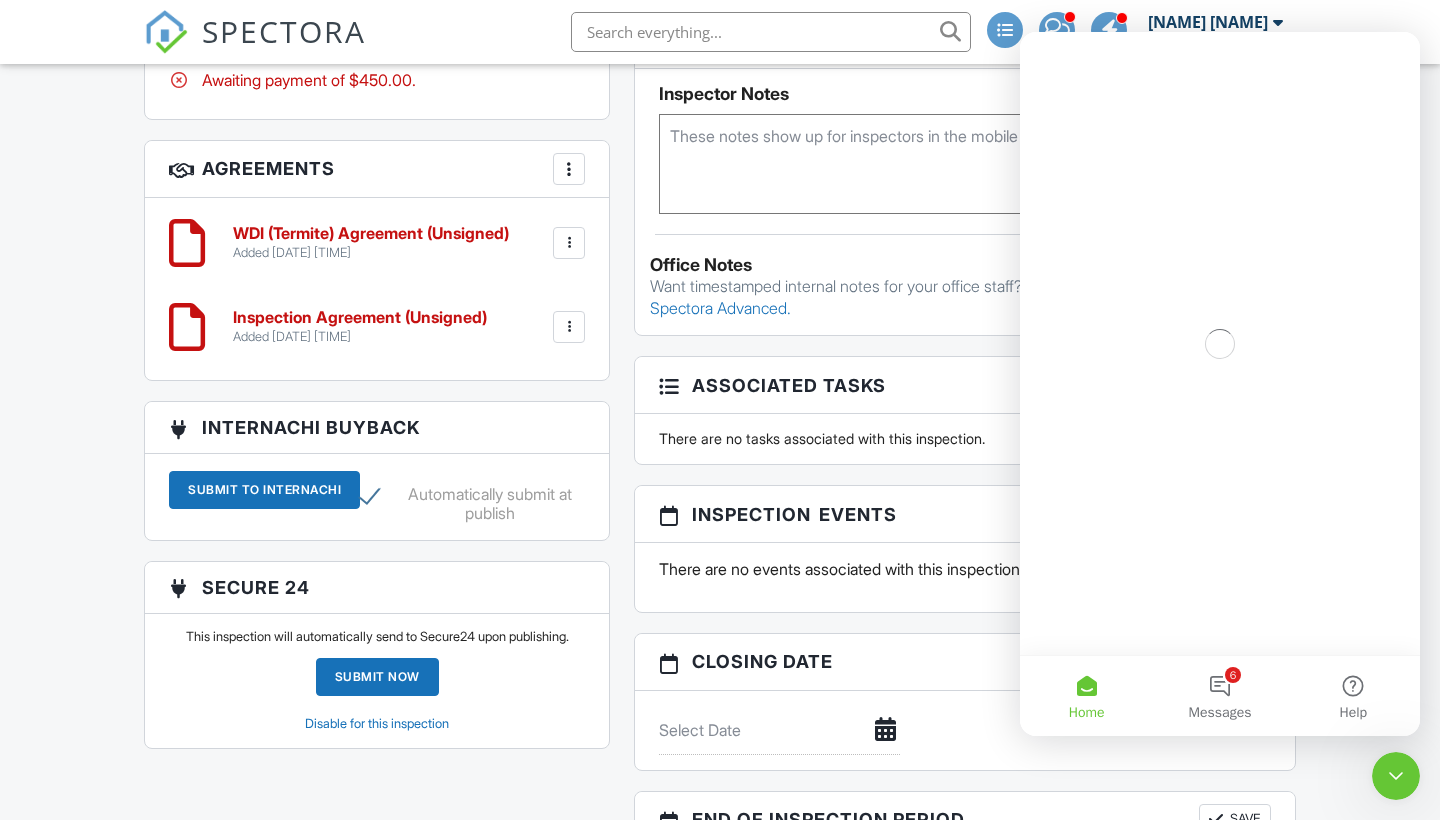 scroll, scrollTop: 0, scrollLeft: 0, axis: both 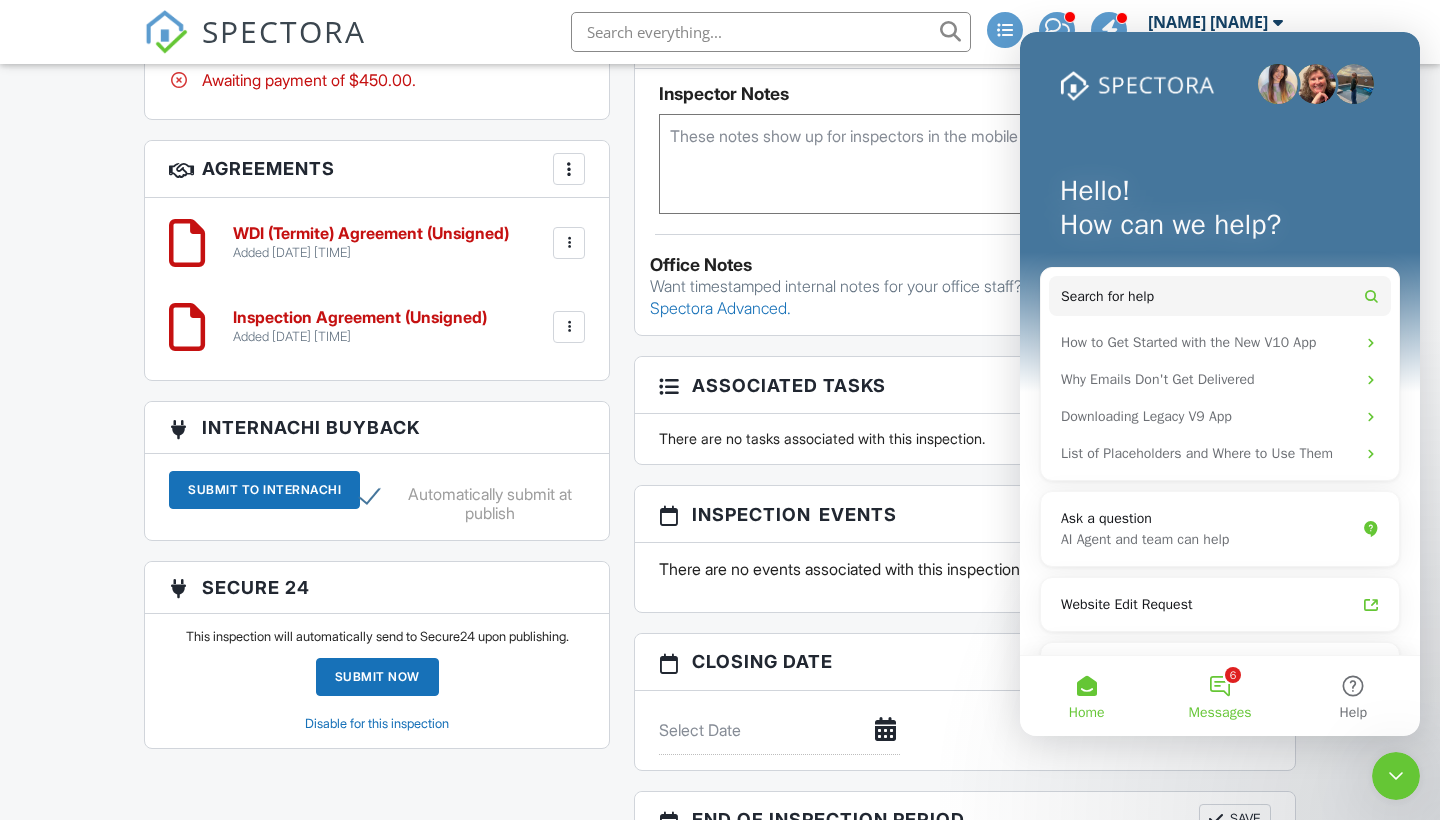 click on "6 Messages" at bounding box center (1219, 696) 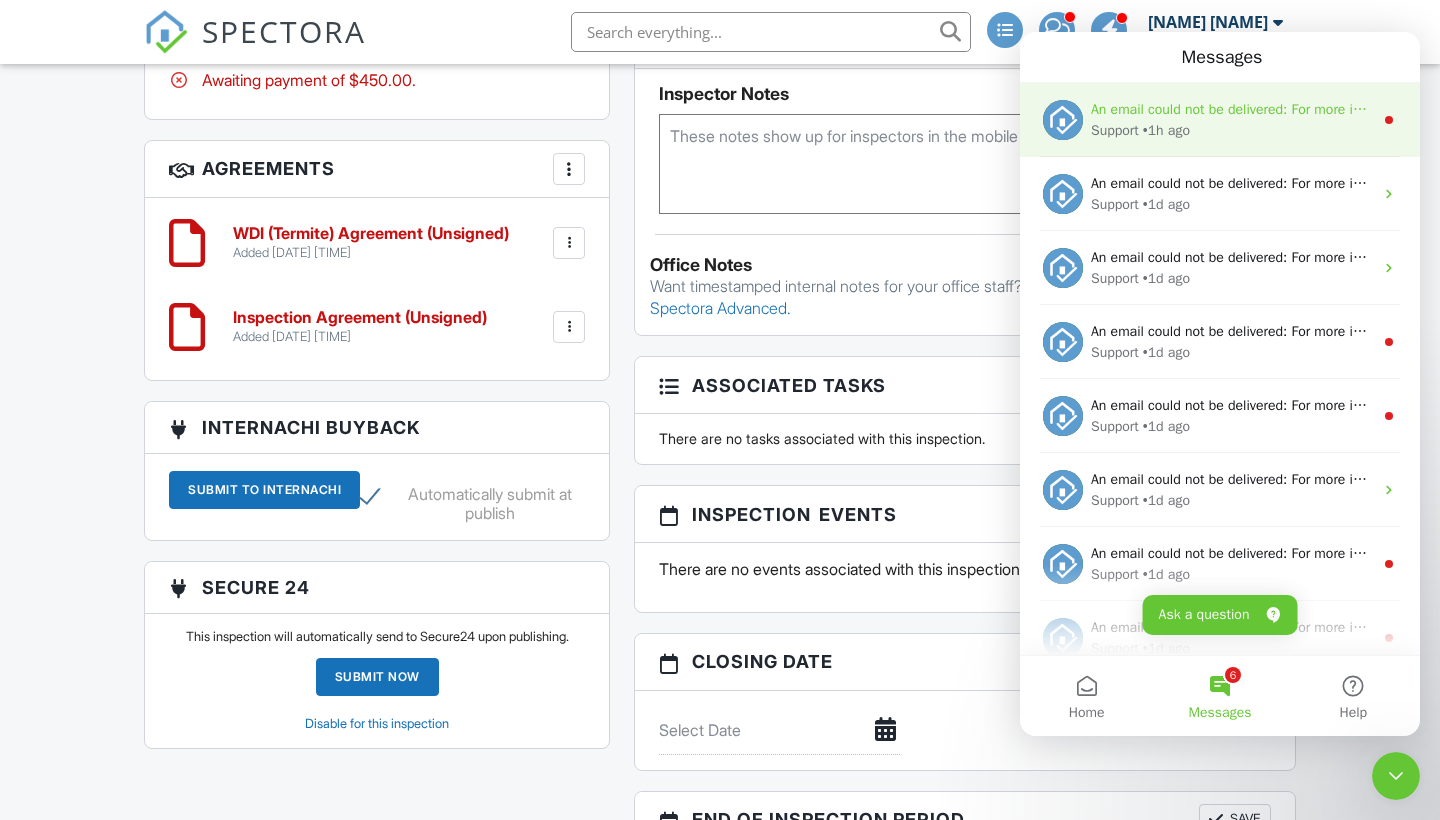 click on "•  1h ago" at bounding box center [1166, 130] 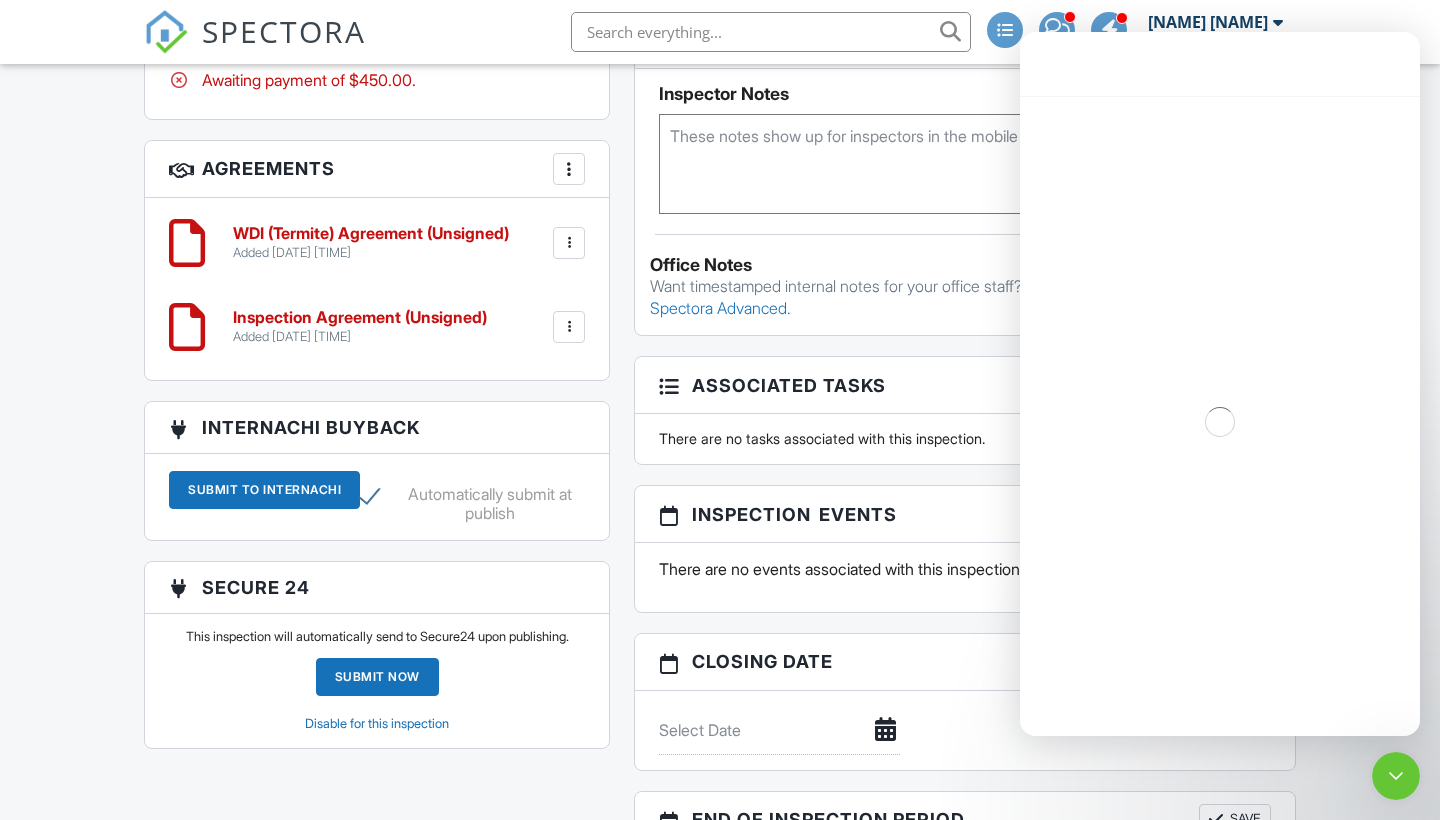 scroll, scrollTop: 1376, scrollLeft: 0, axis: vertical 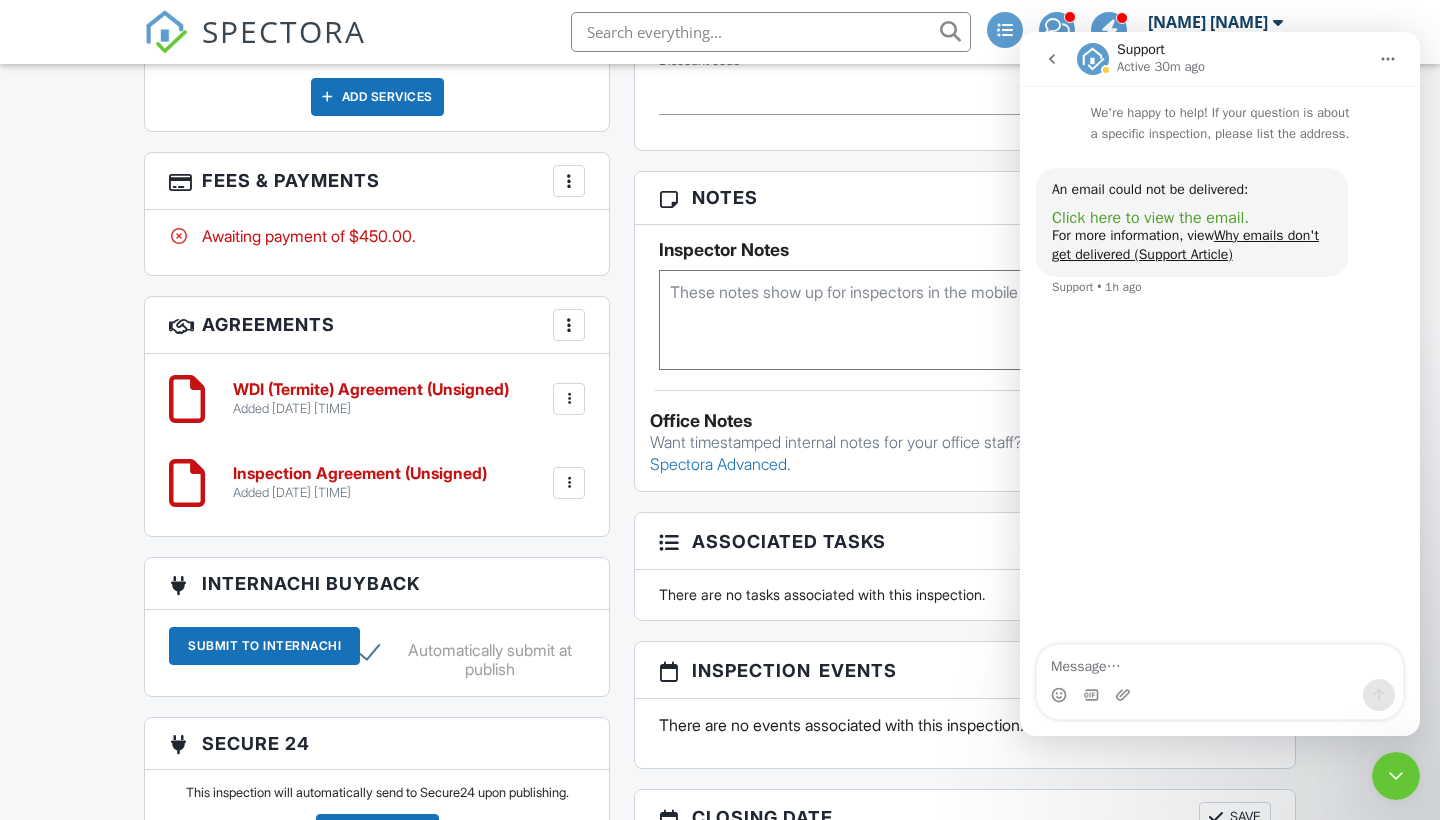 click on "Click here to view the email." at bounding box center [1150, 218] 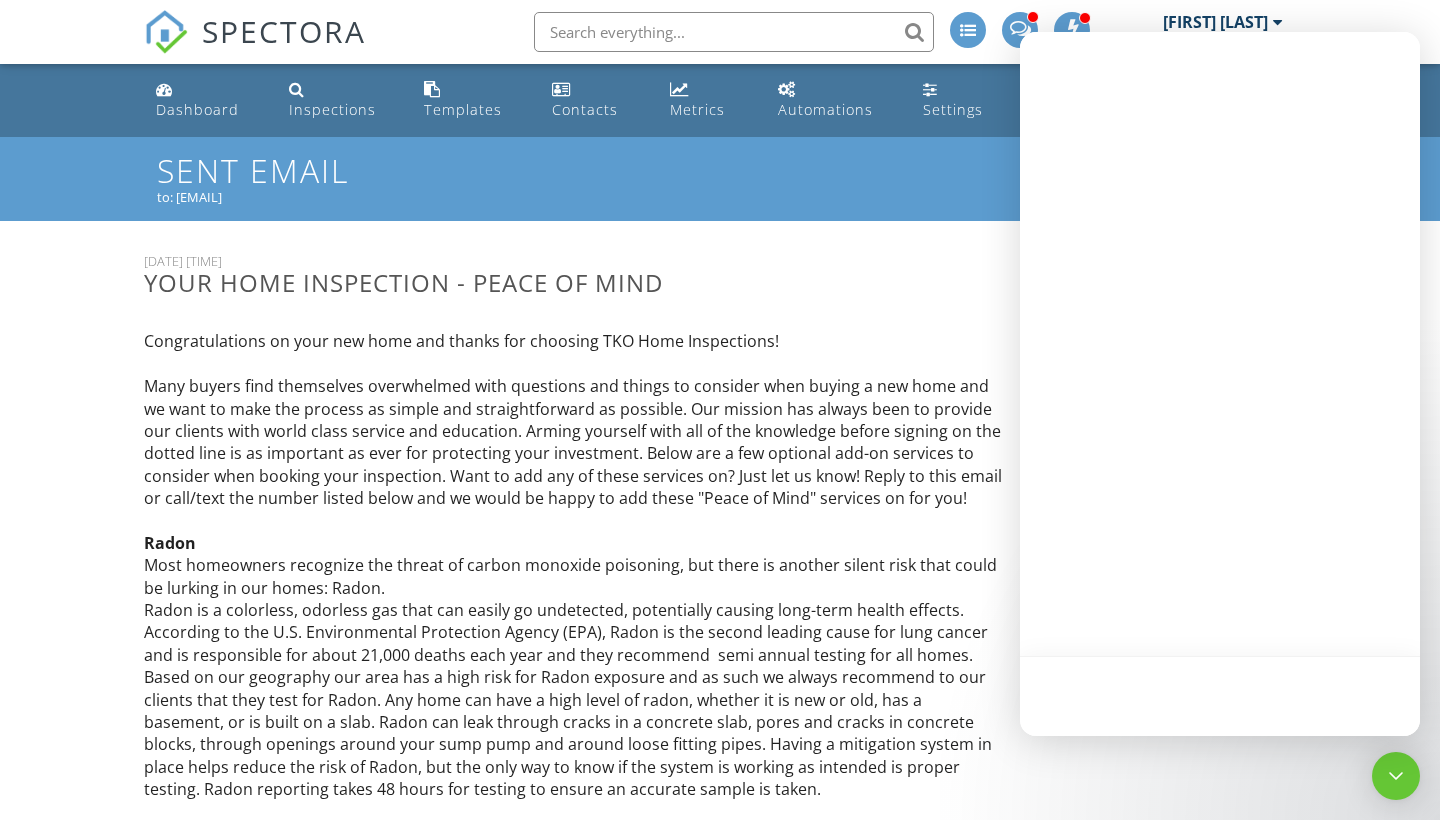 scroll, scrollTop: 0, scrollLeft: 0, axis: both 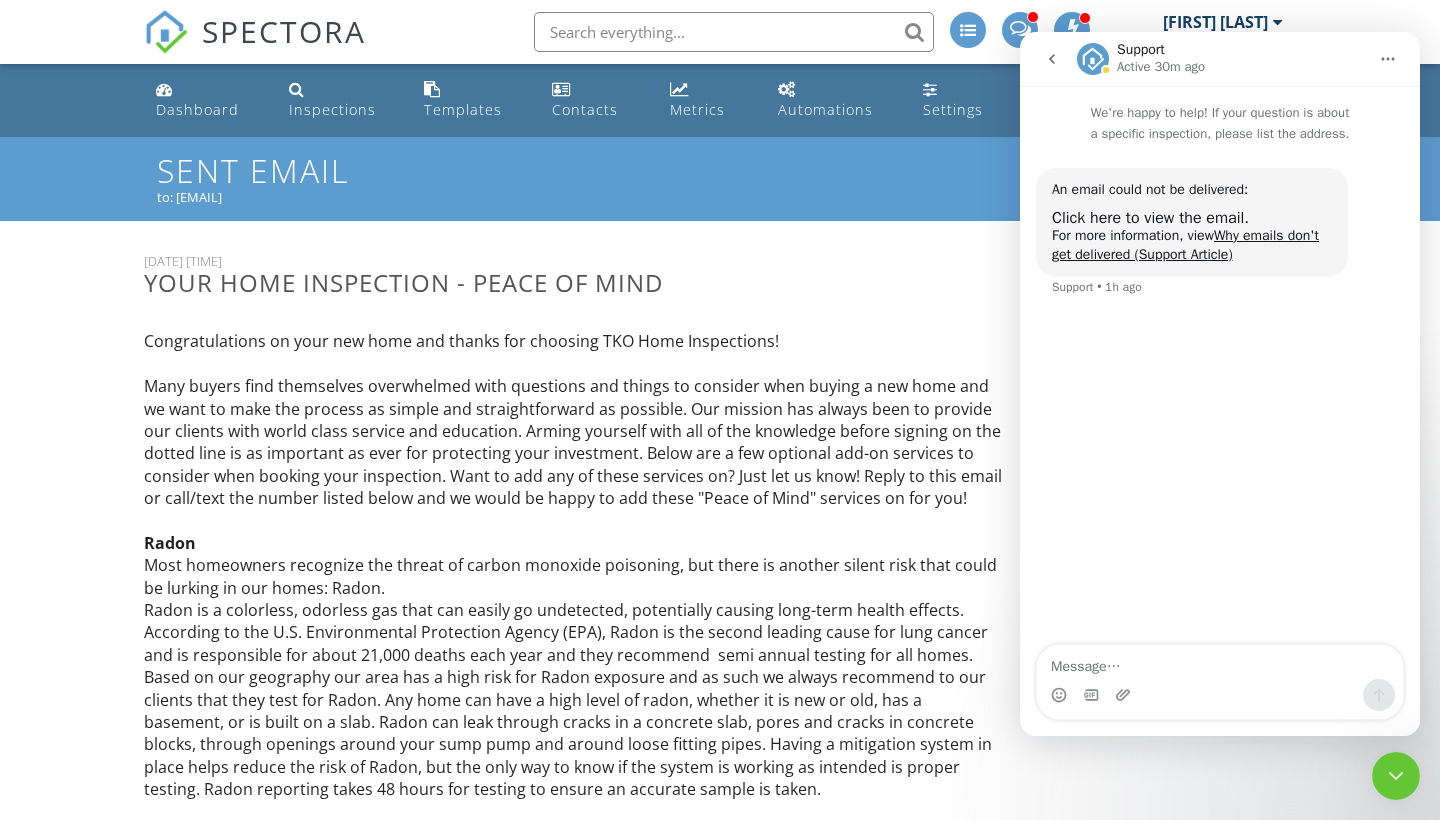 click 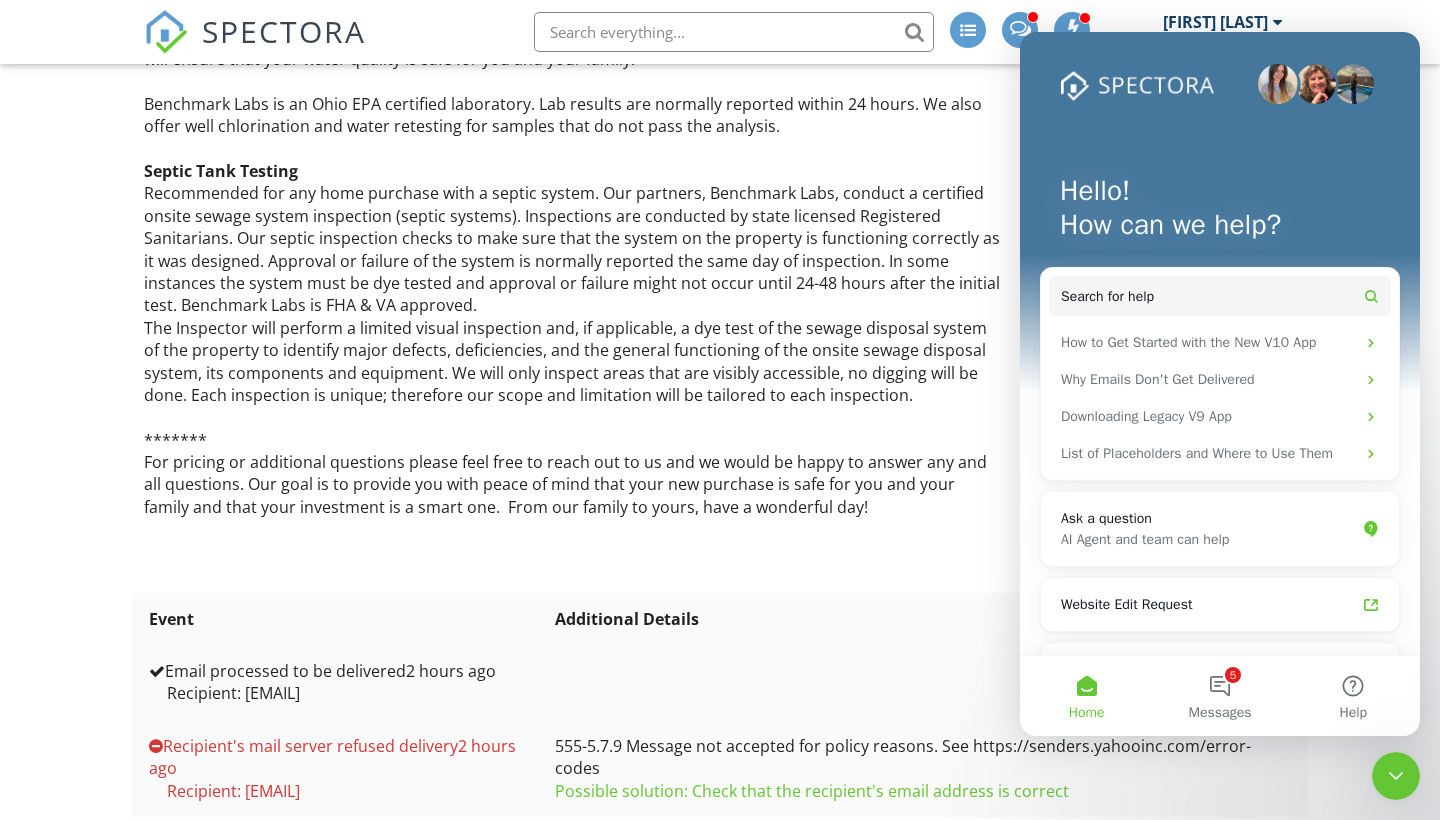 scroll, scrollTop: 1177, scrollLeft: 0, axis: vertical 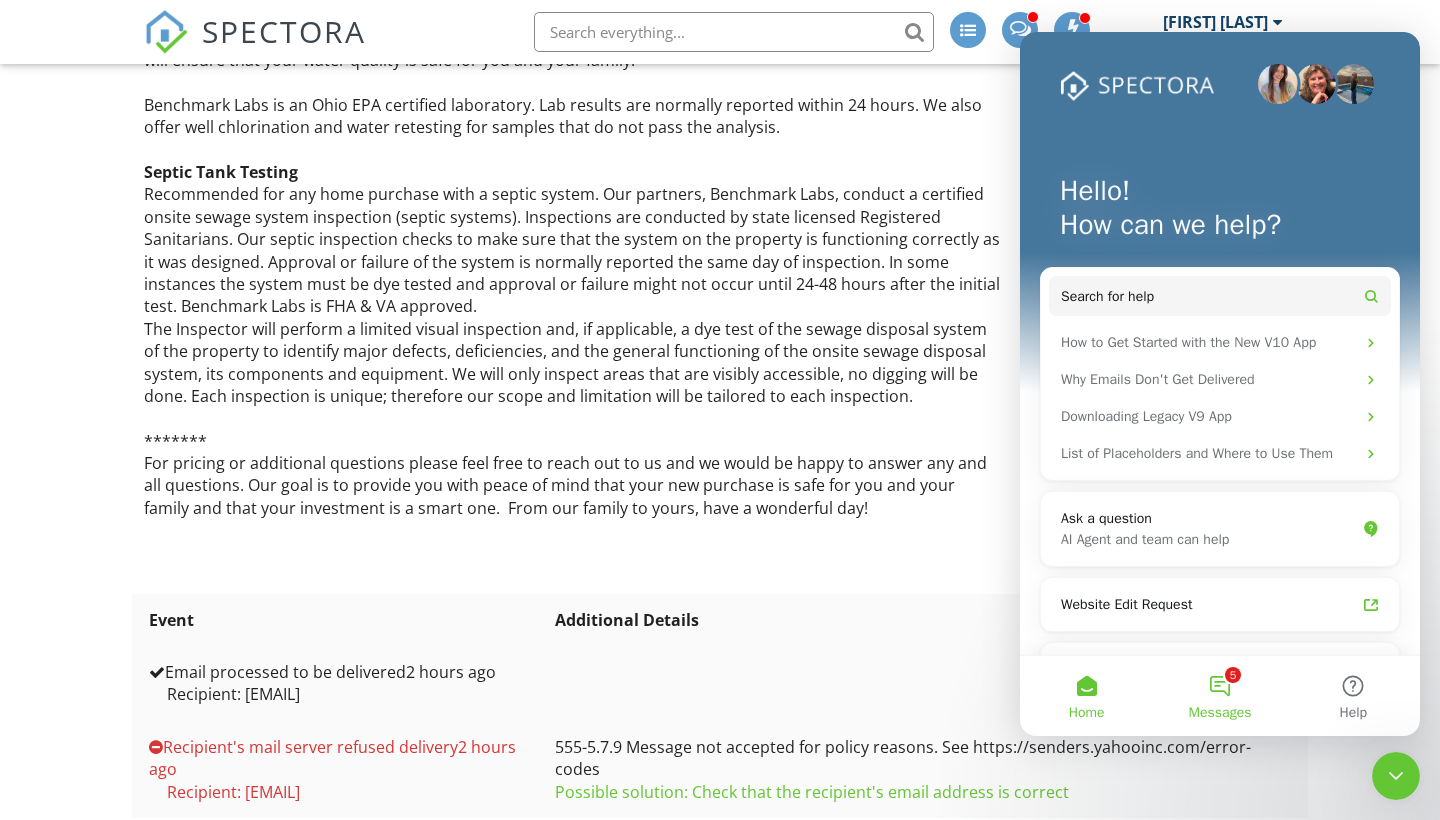 click on "5 Messages" at bounding box center (1219, 696) 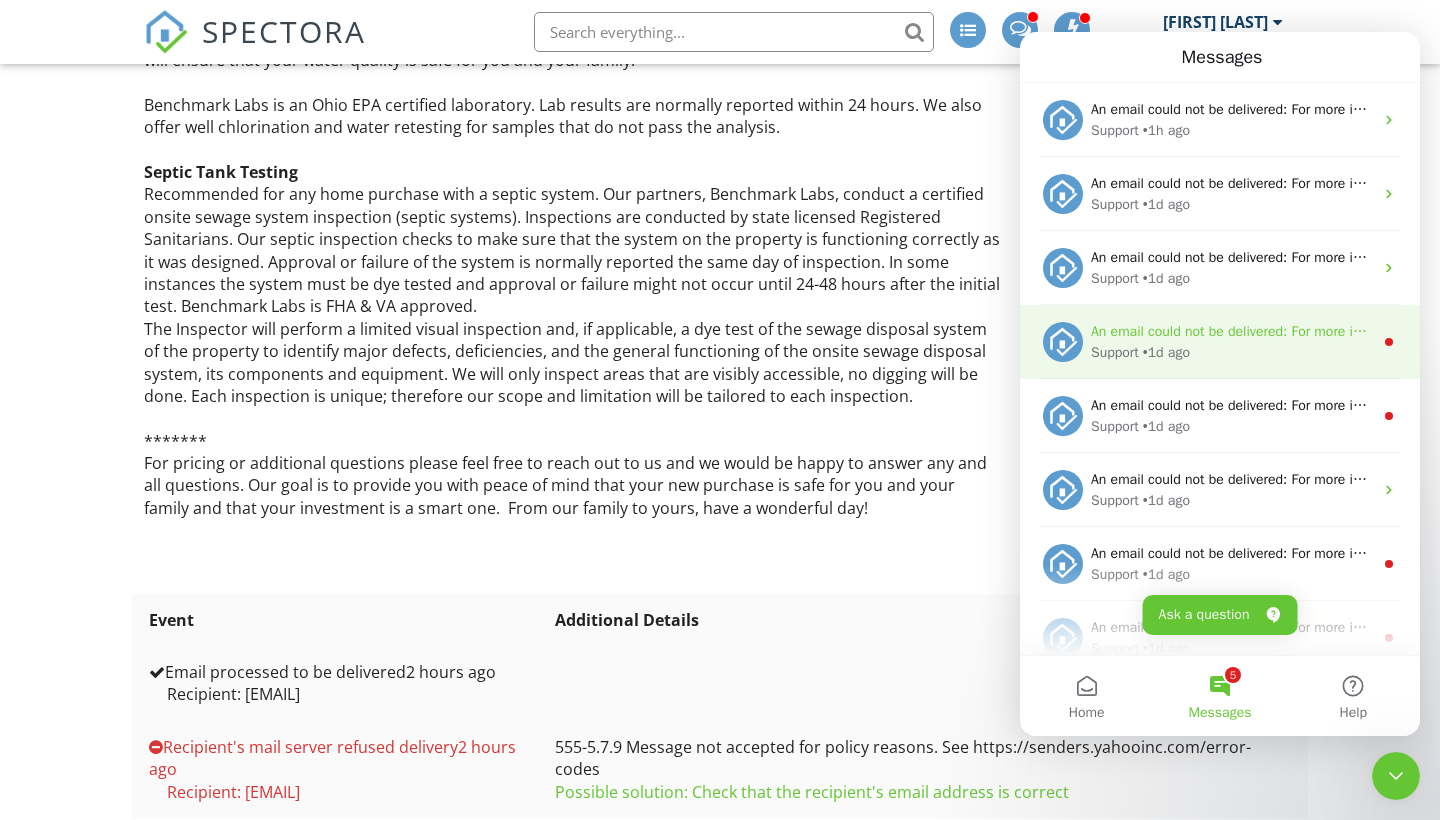 click on "An email could not be delivered:  For more information, view Why emails don't get delivered (Support Article)" at bounding box center [1419, 331] 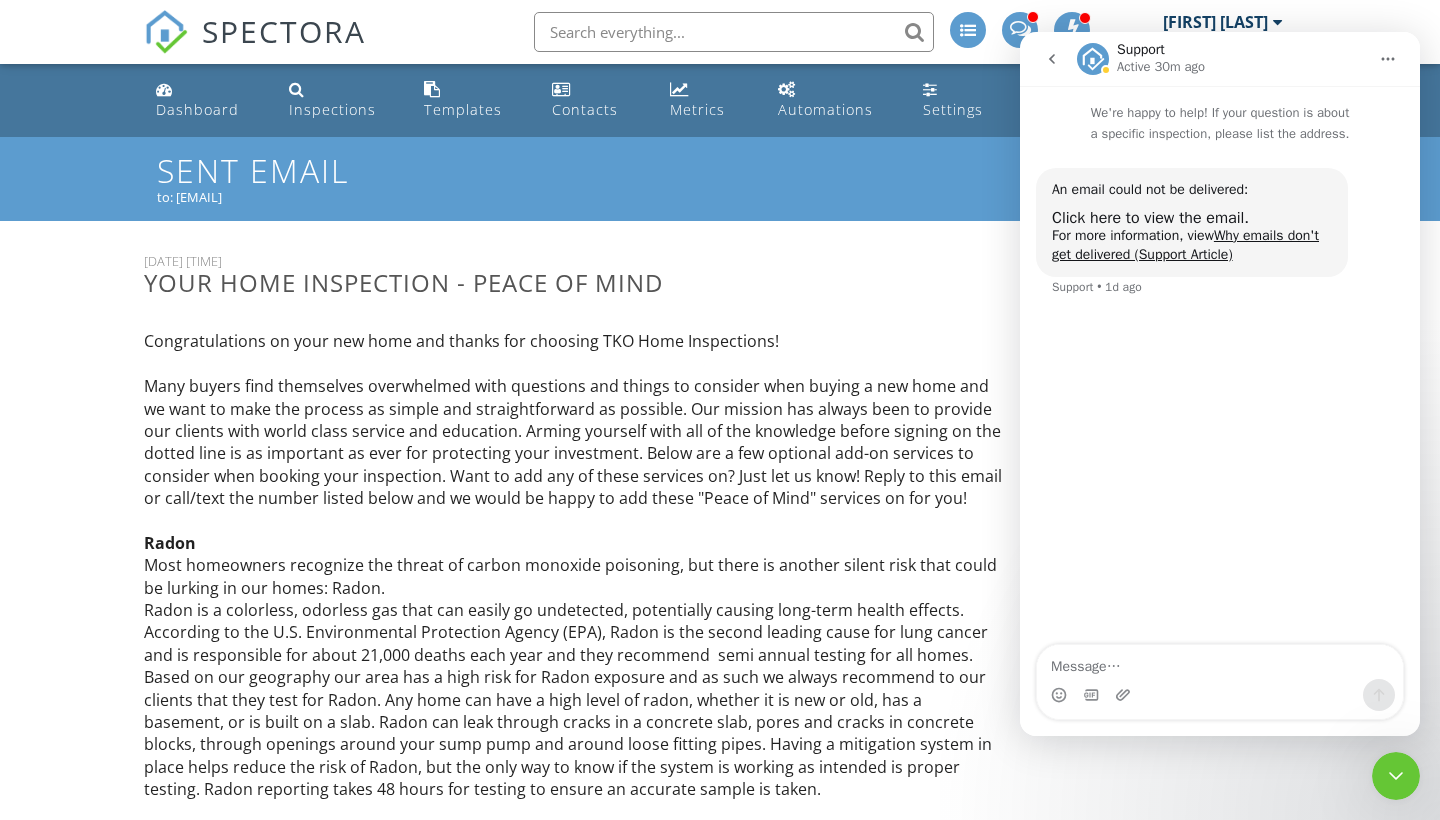 scroll, scrollTop: 0, scrollLeft: 0, axis: both 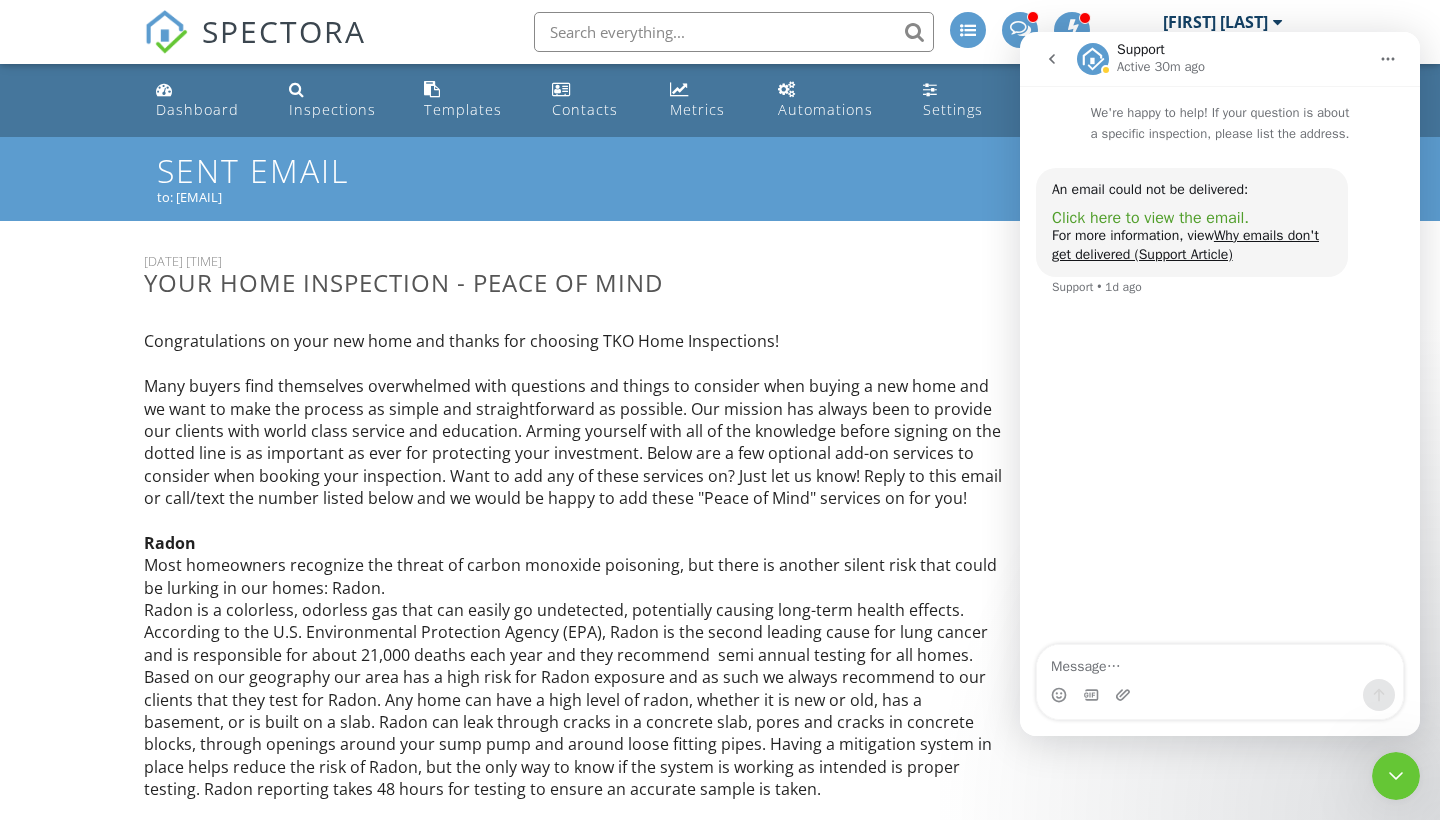 click on "Click here to view the email." at bounding box center [1150, 218] 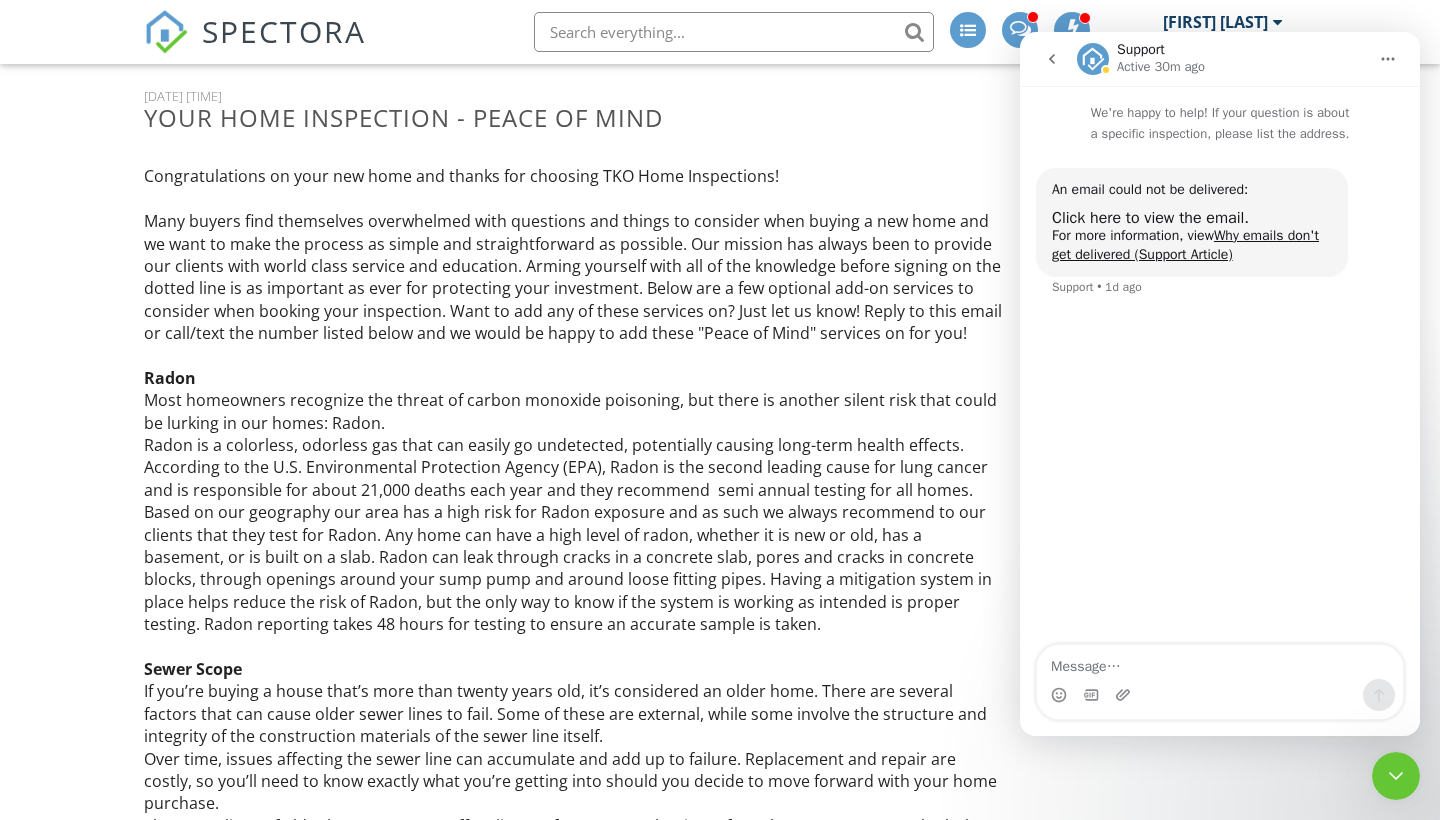 scroll, scrollTop: 275, scrollLeft: 0, axis: vertical 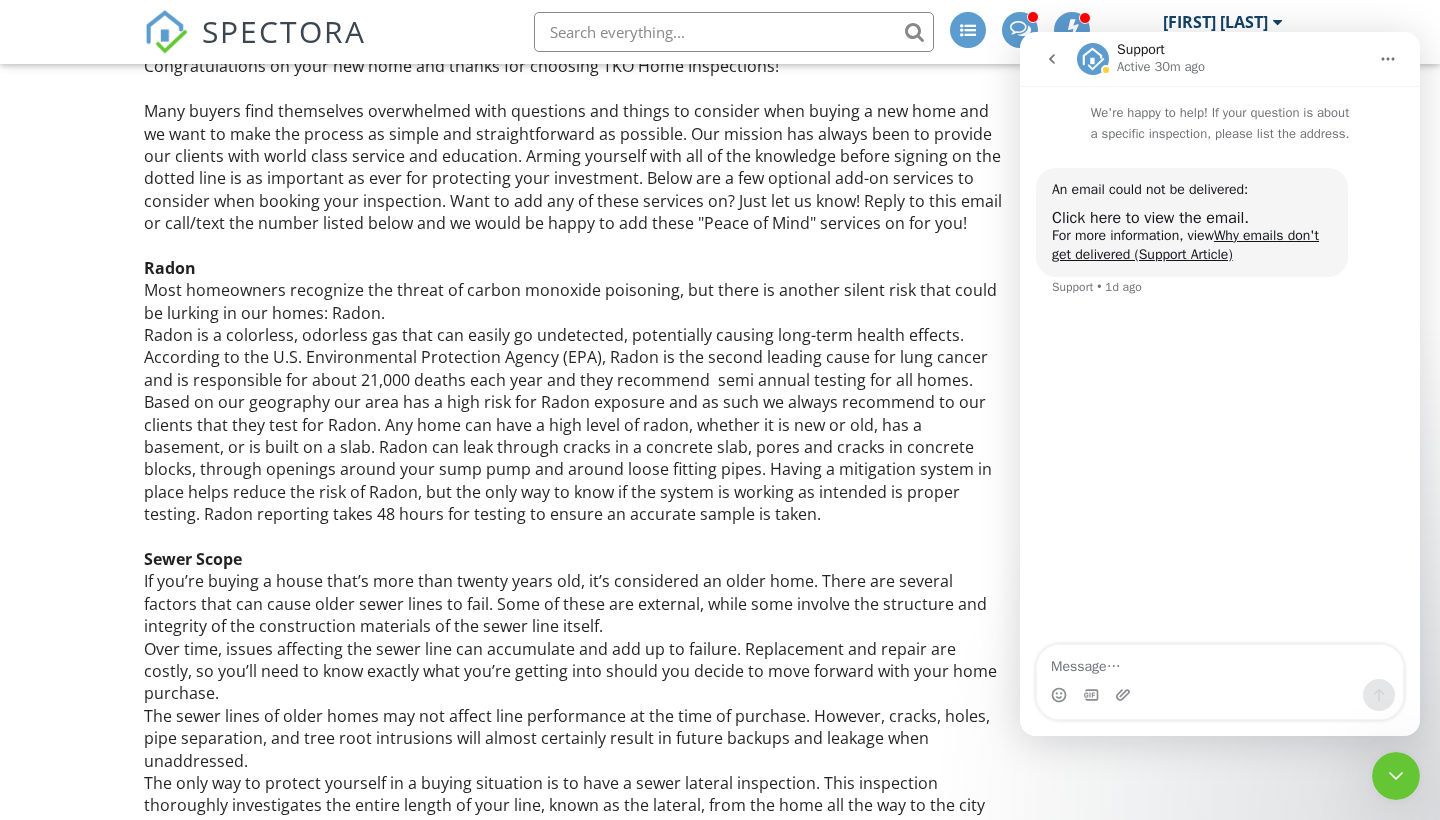 click 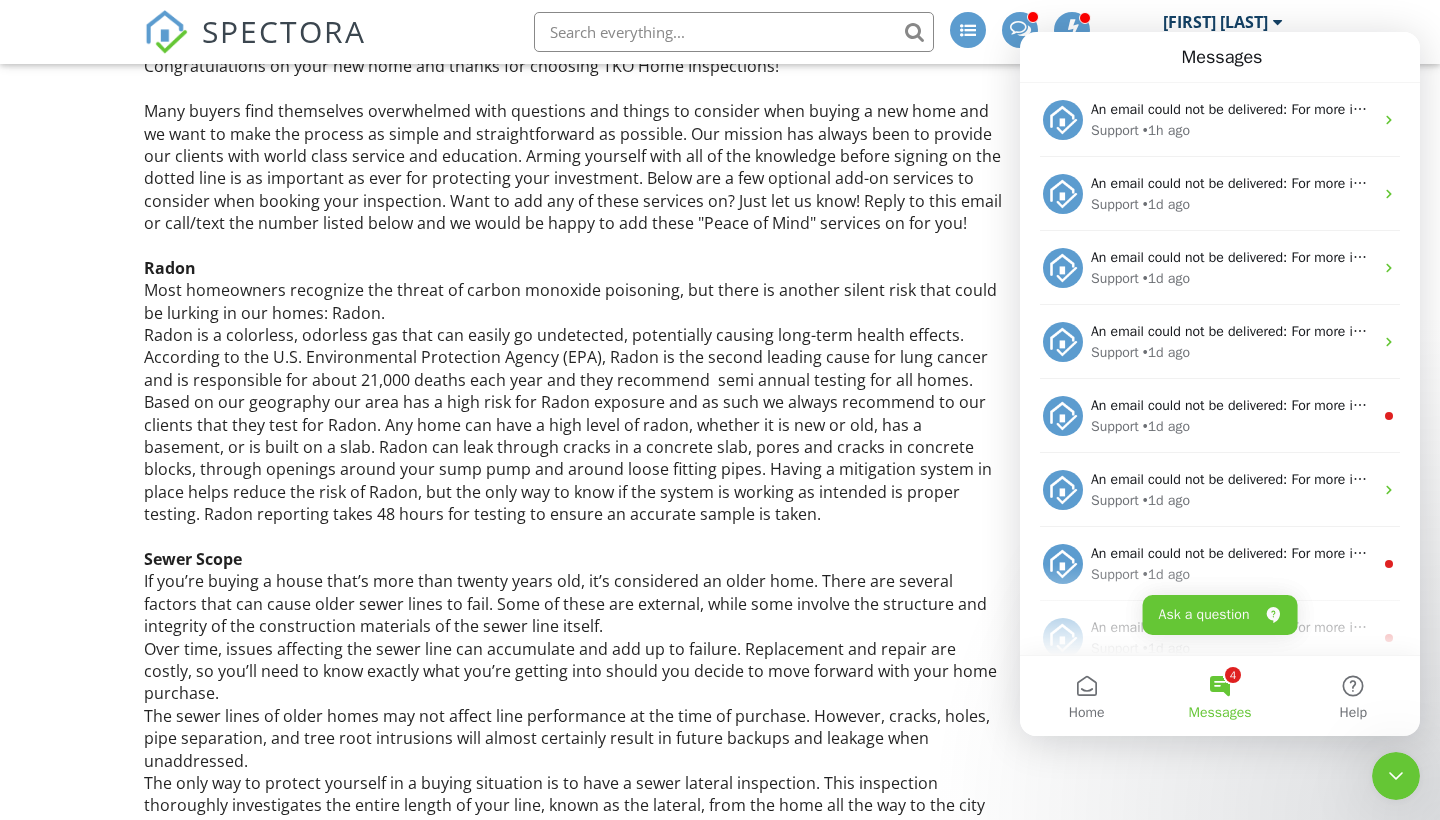 click at bounding box center [734, 32] 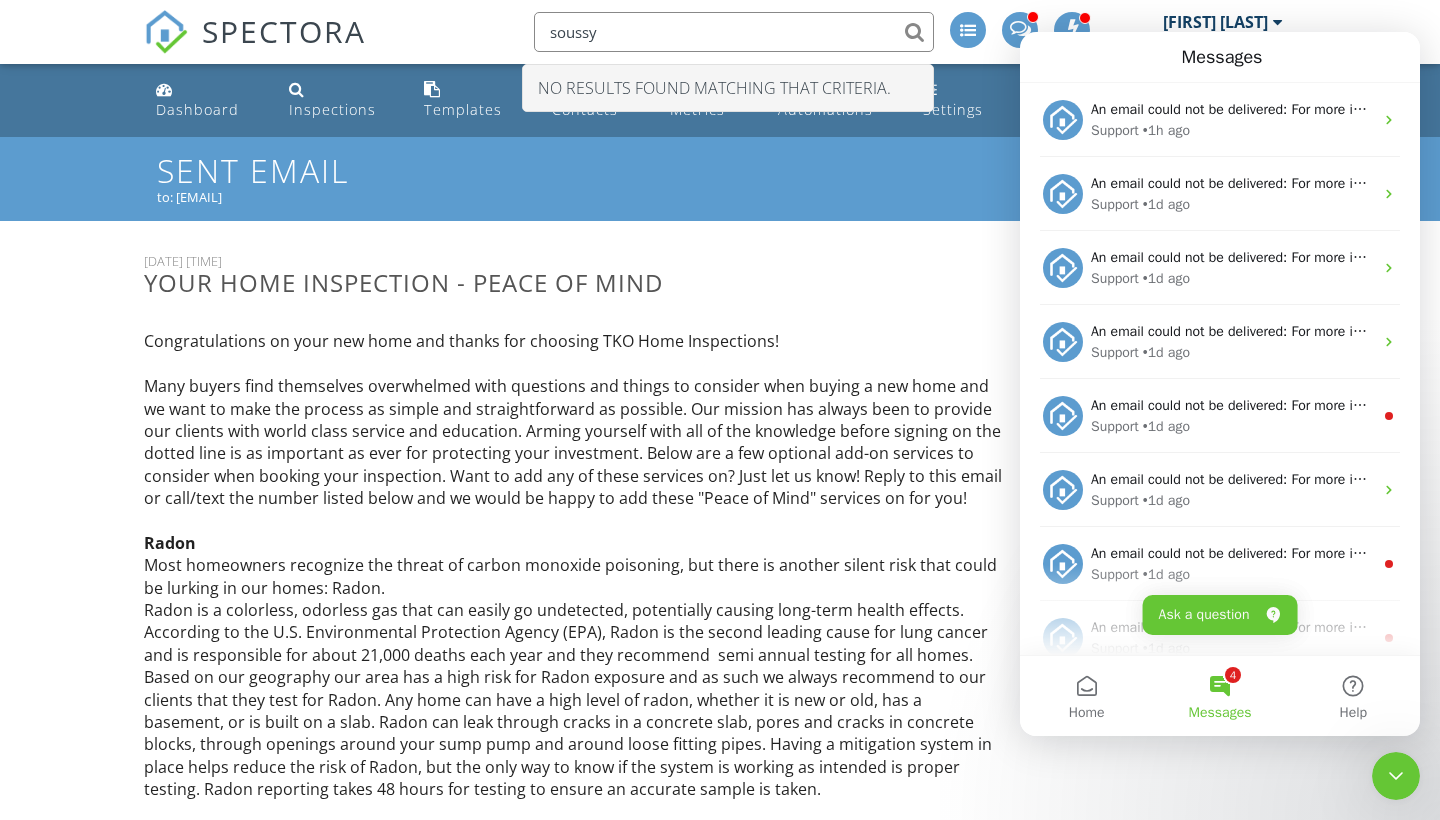 scroll, scrollTop: 0, scrollLeft: 0, axis: both 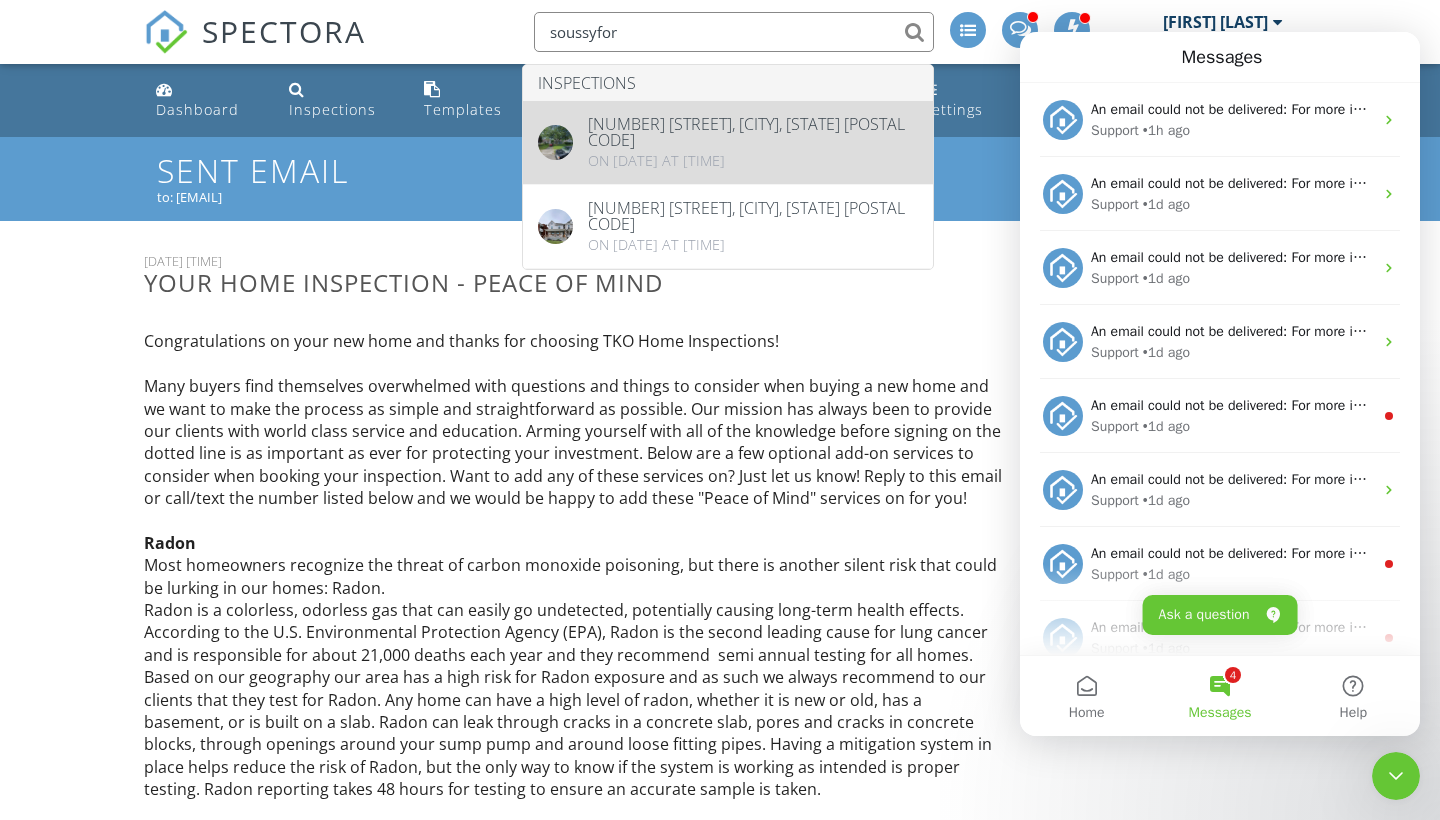 type on "soussyfor" 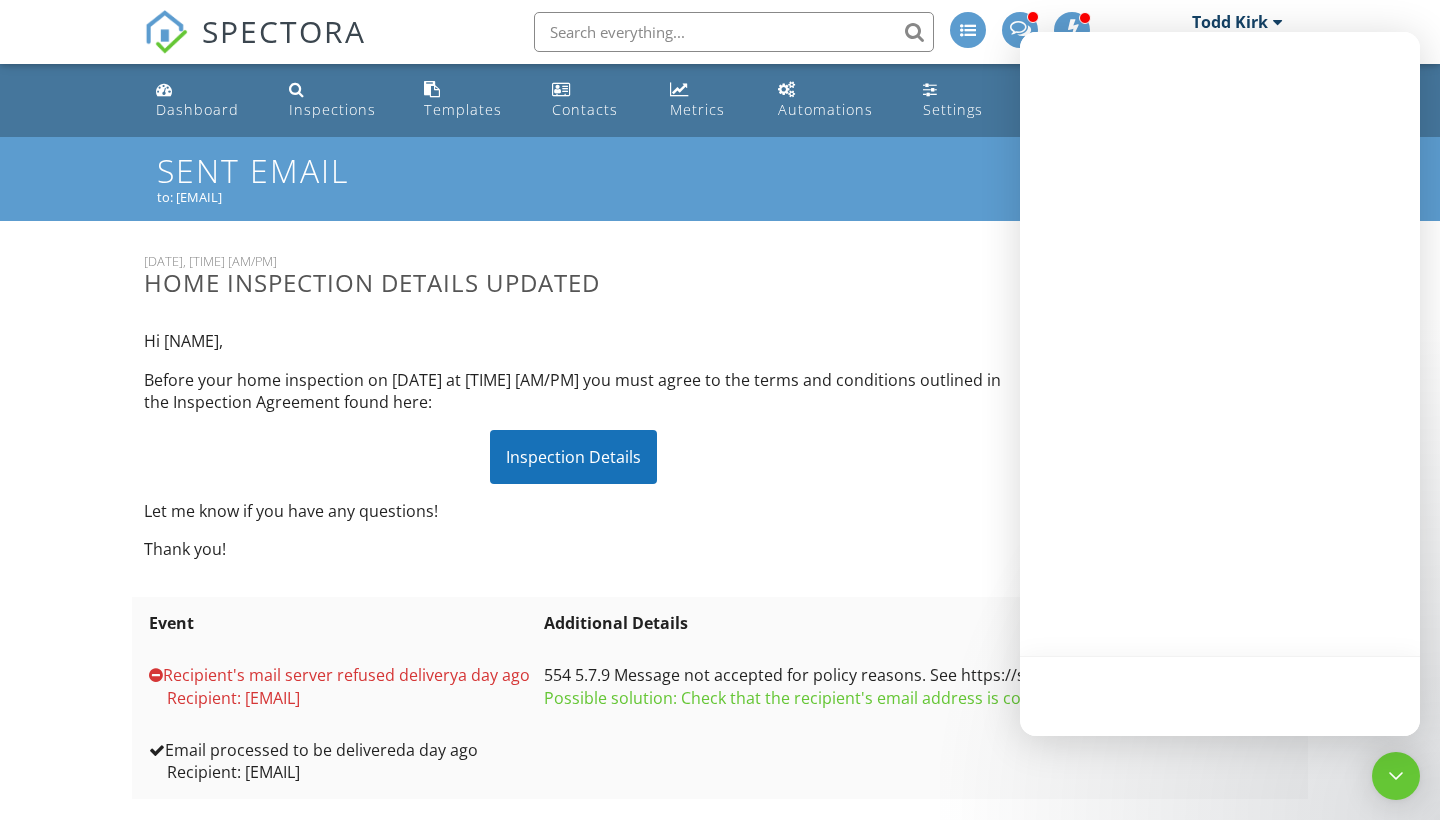 scroll, scrollTop: 0, scrollLeft: 0, axis: both 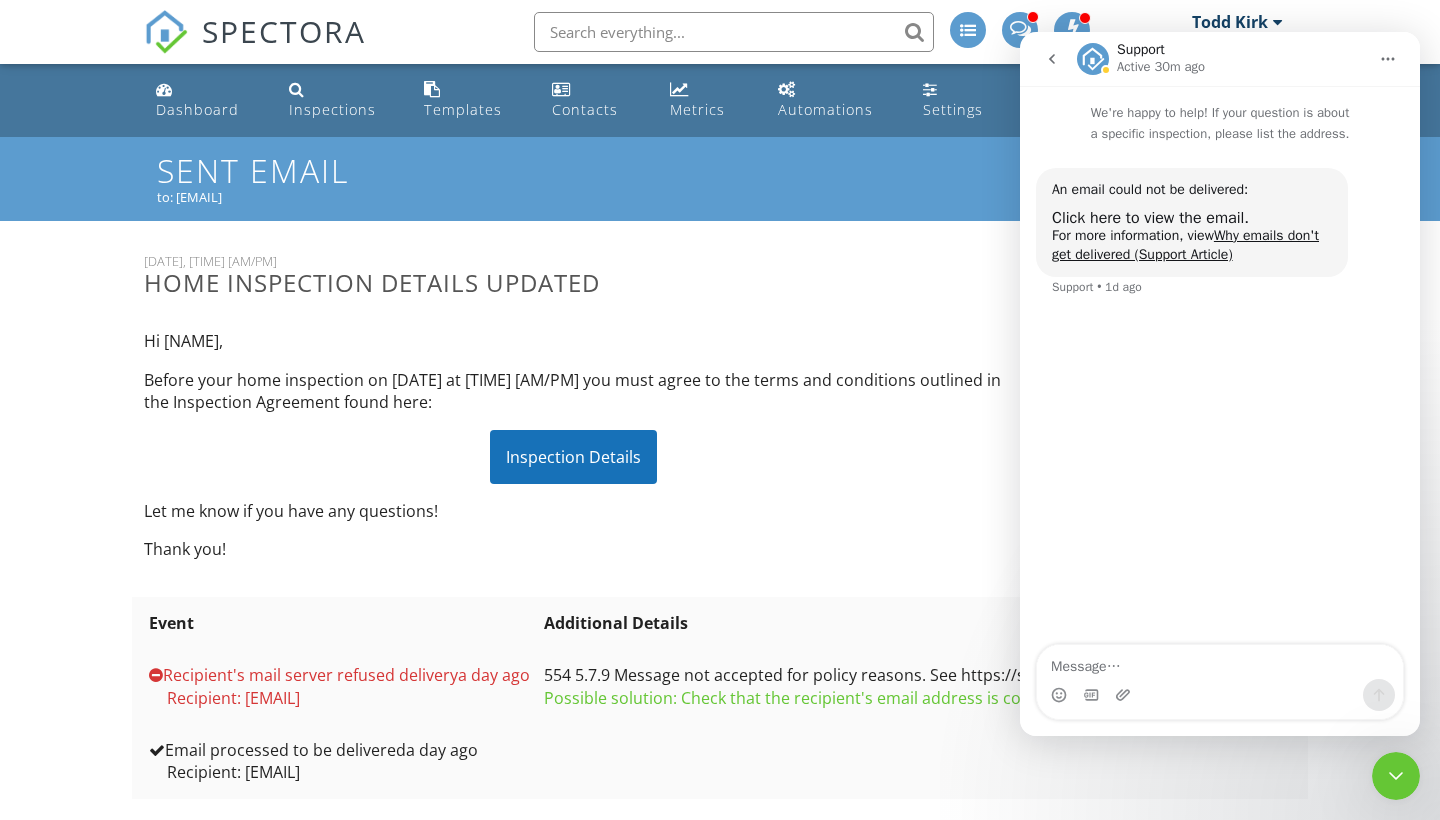 click 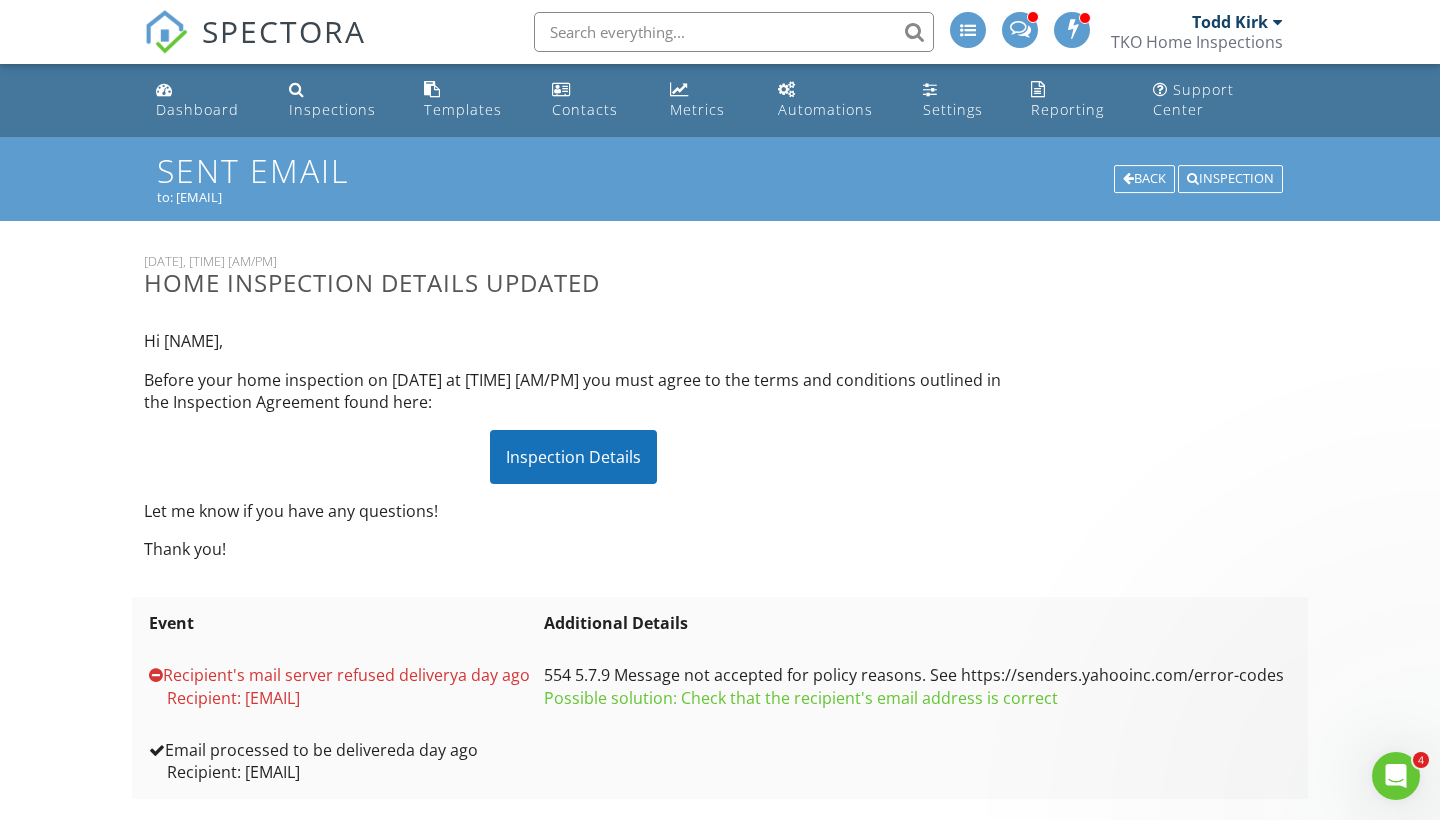 scroll, scrollTop: 0, scrollLeft: 0, axis: both 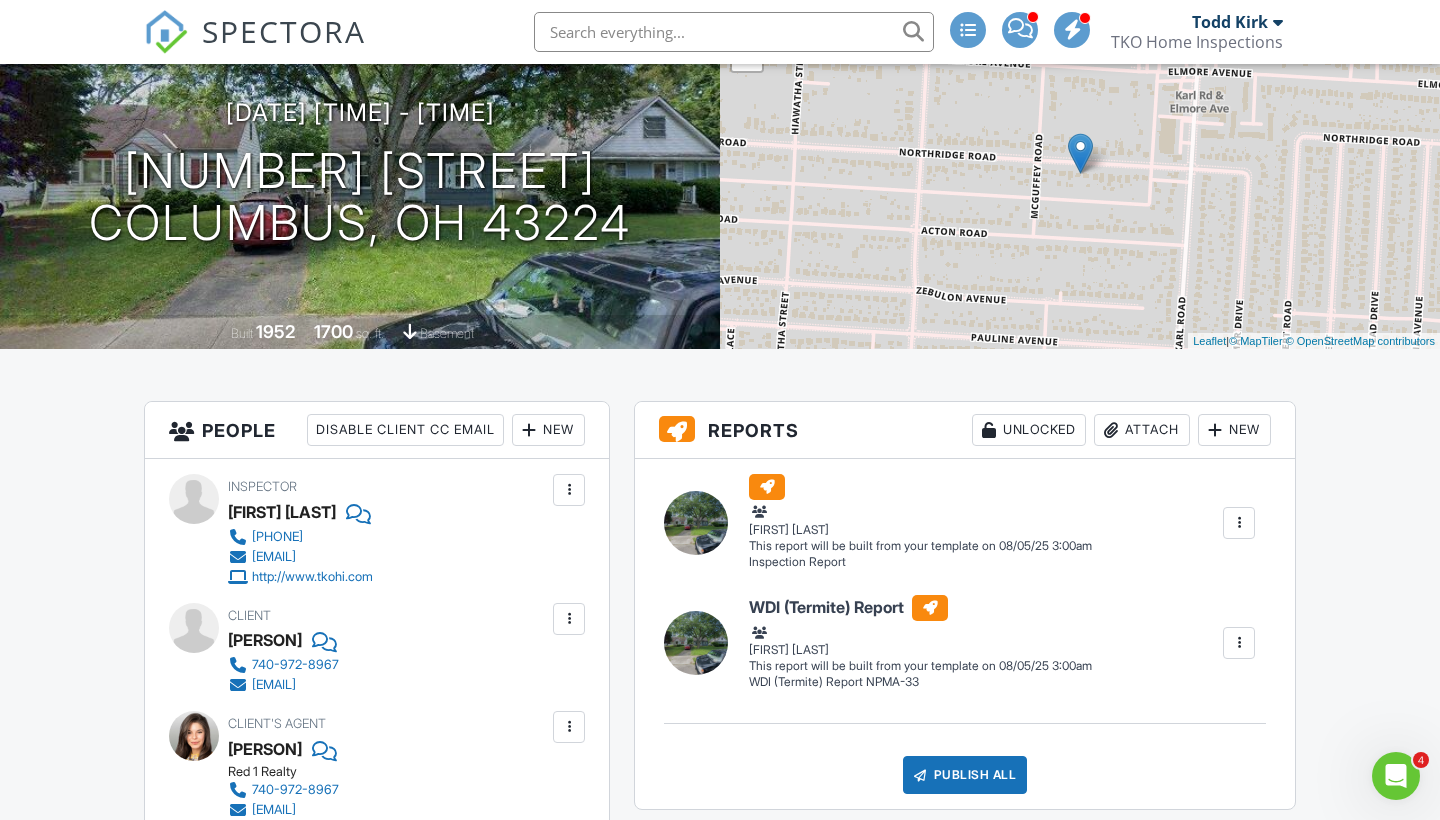 click on "SPECTORA" at bounding box center [284, 31] 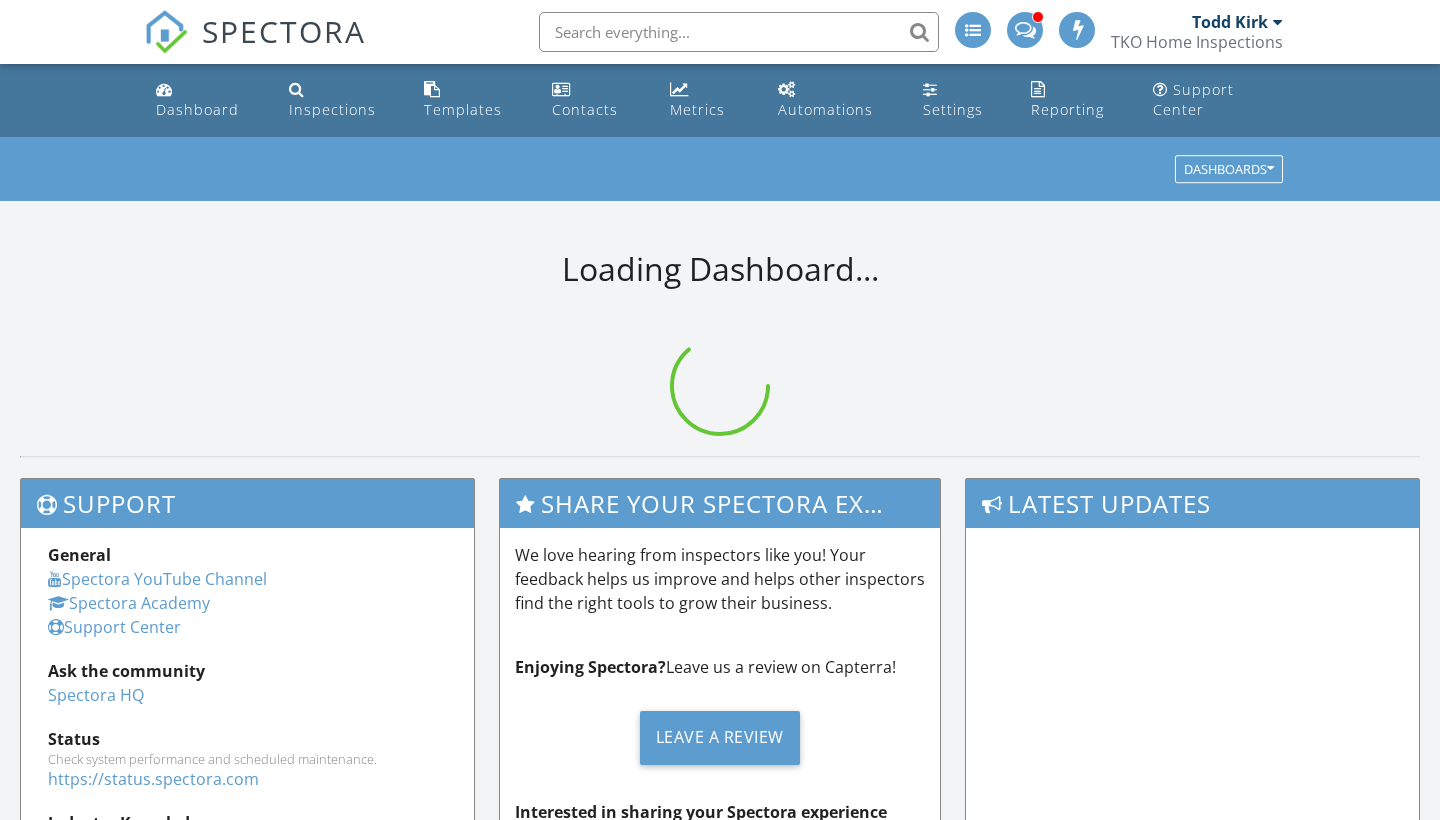 scroll, scrollTop: 0, scrollLeft: 0, axis: both 